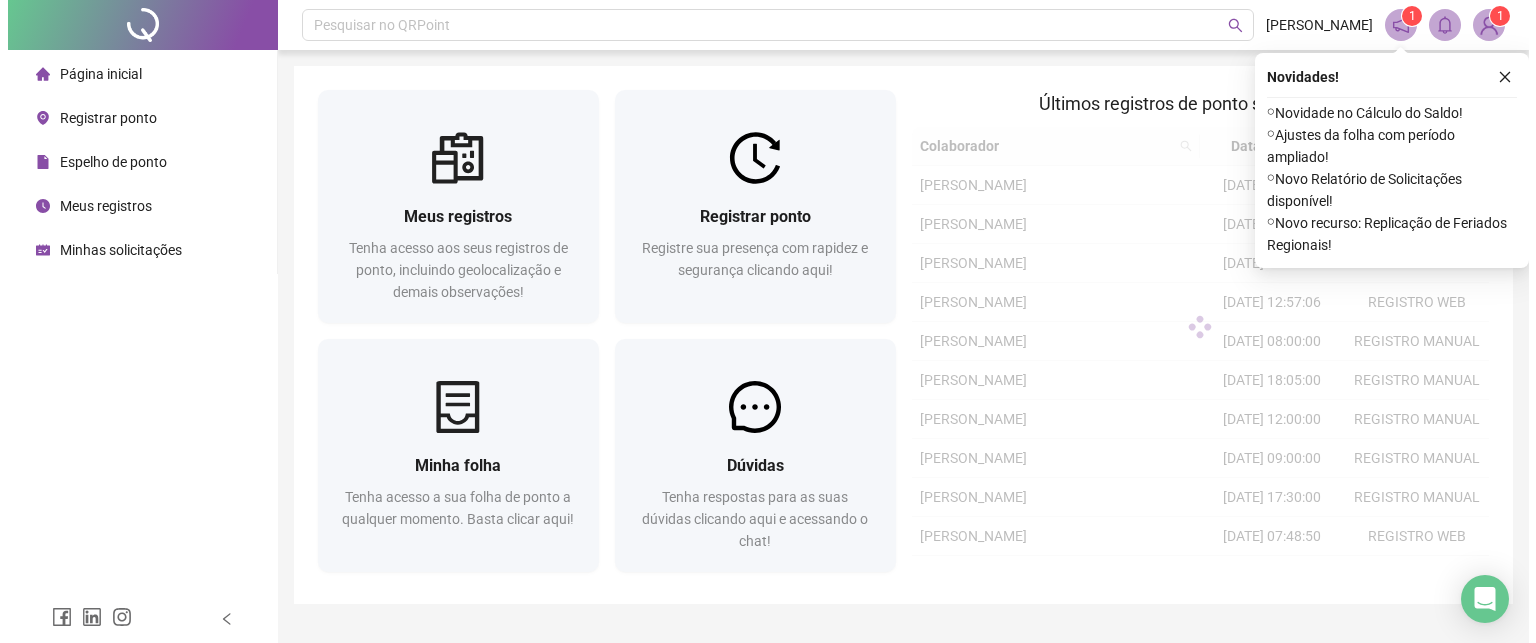 scroll, scrollTop: 0, scrollLeft: 0, axis: both 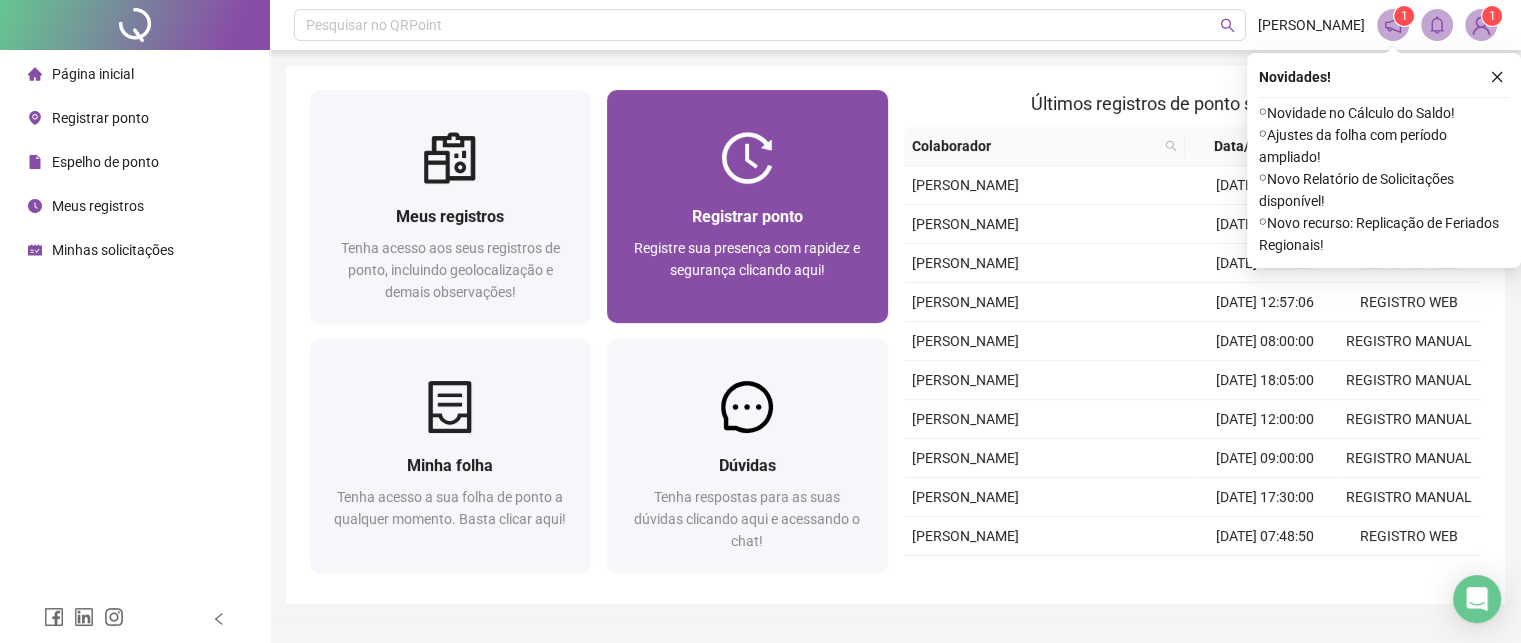 click on "Registrar ponto Registre sua presença com rapidez e segurança clicando aqui!" at bounding box center (747, 253) 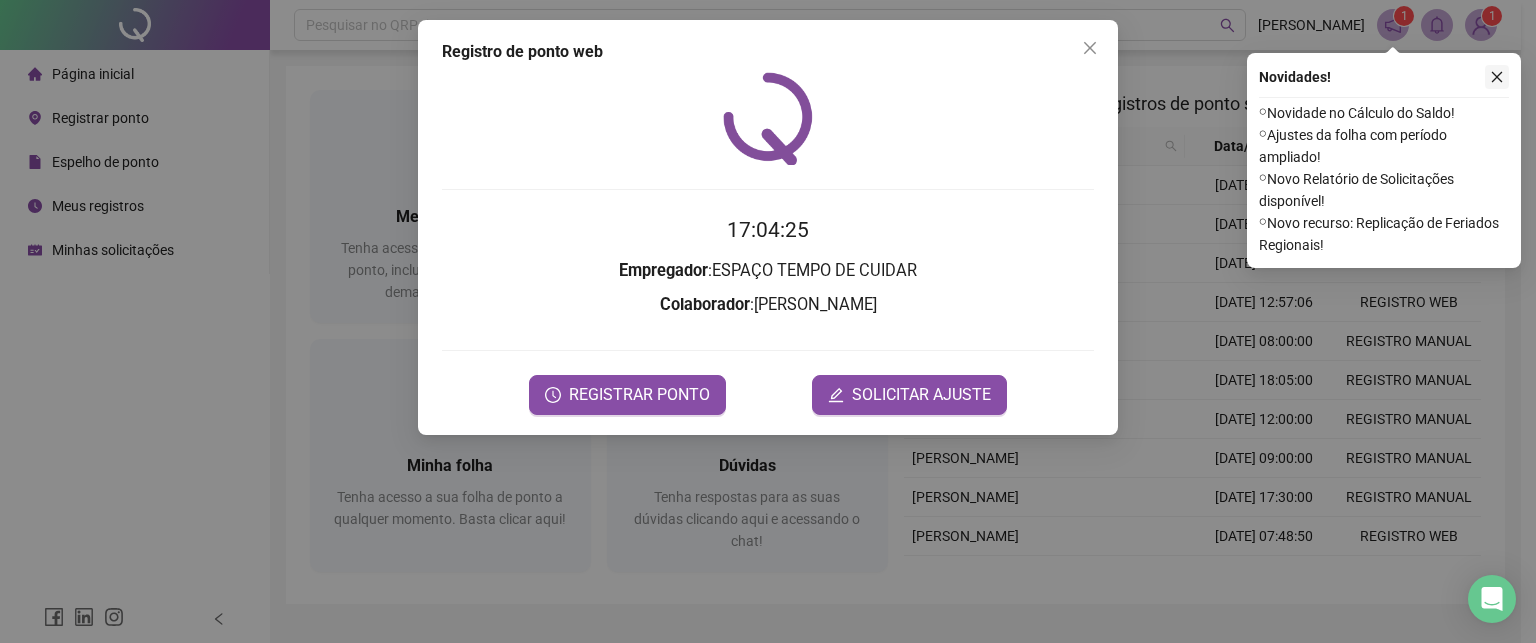 click 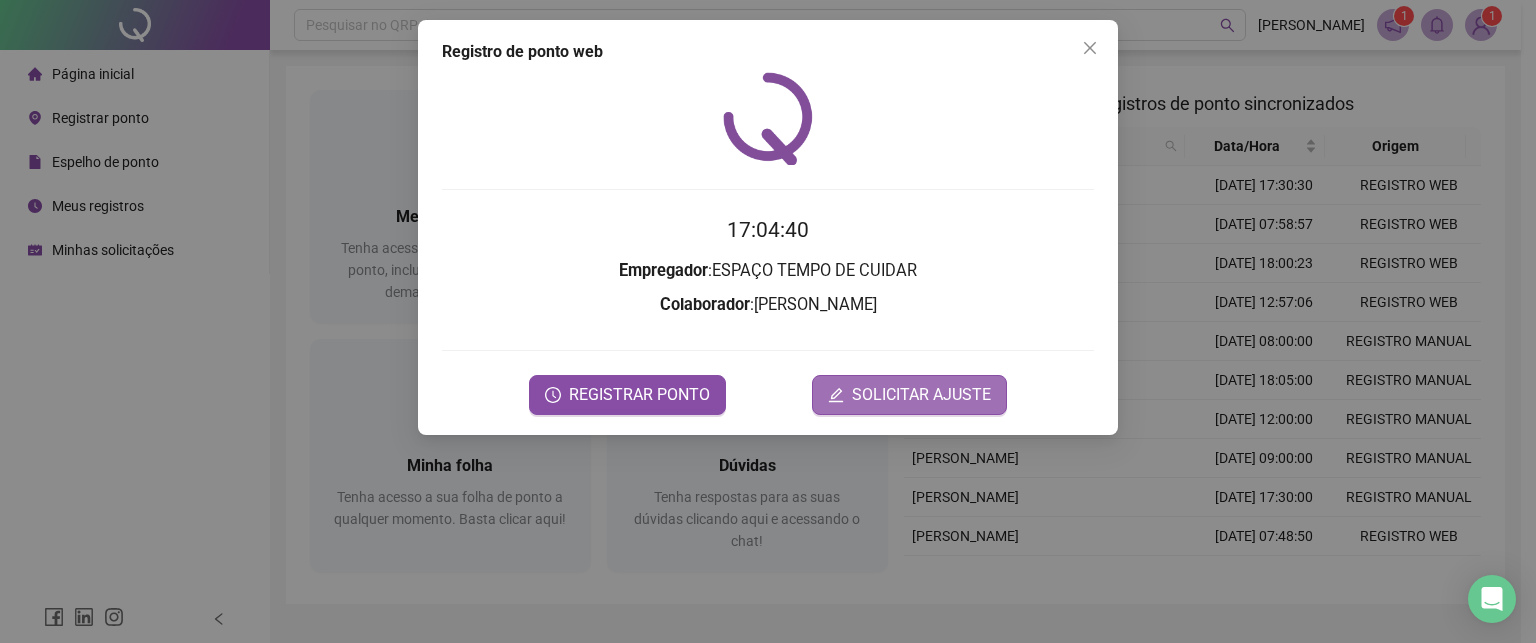 click on "SOLICITAR AJUSTE" at bounding box center (921, 395) 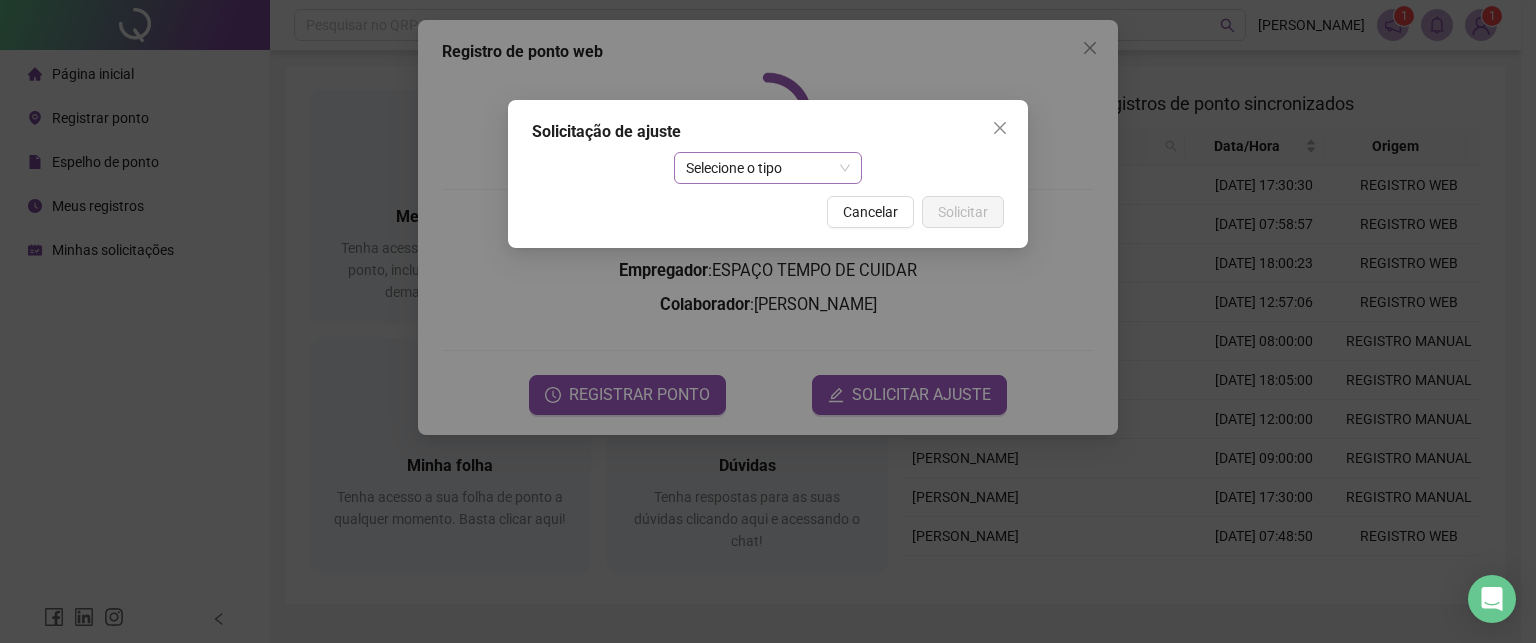 click on "Selecione o tipo" at bounding box center (768, 168) 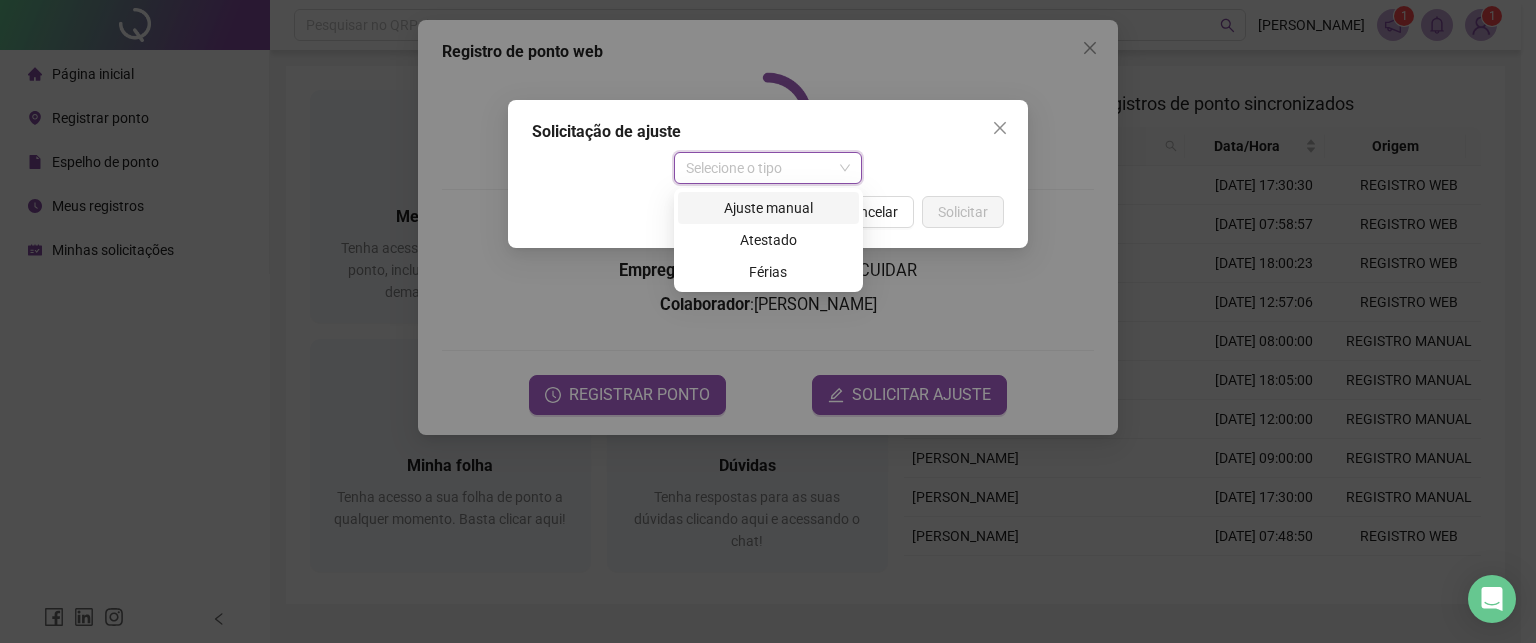 click on "Ajuste manual" at bounding box center [768, 208] 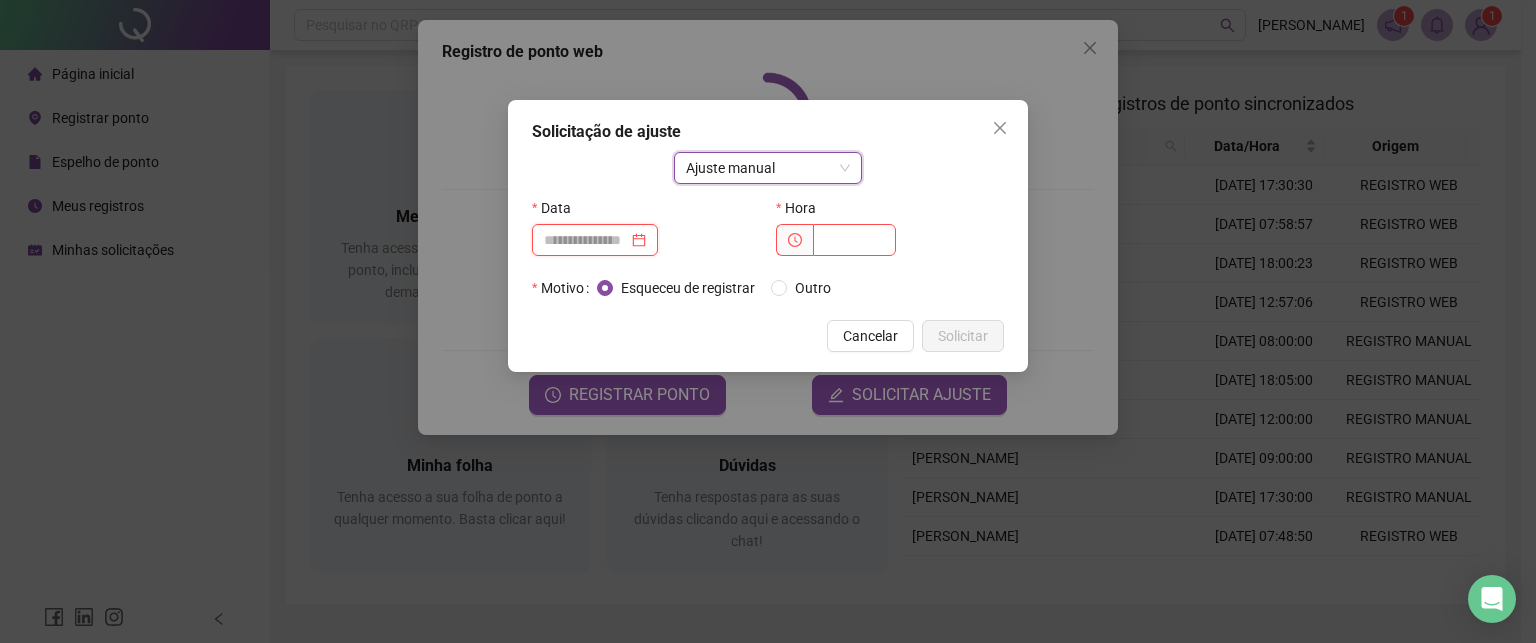 click at bounding box center [586, 240] 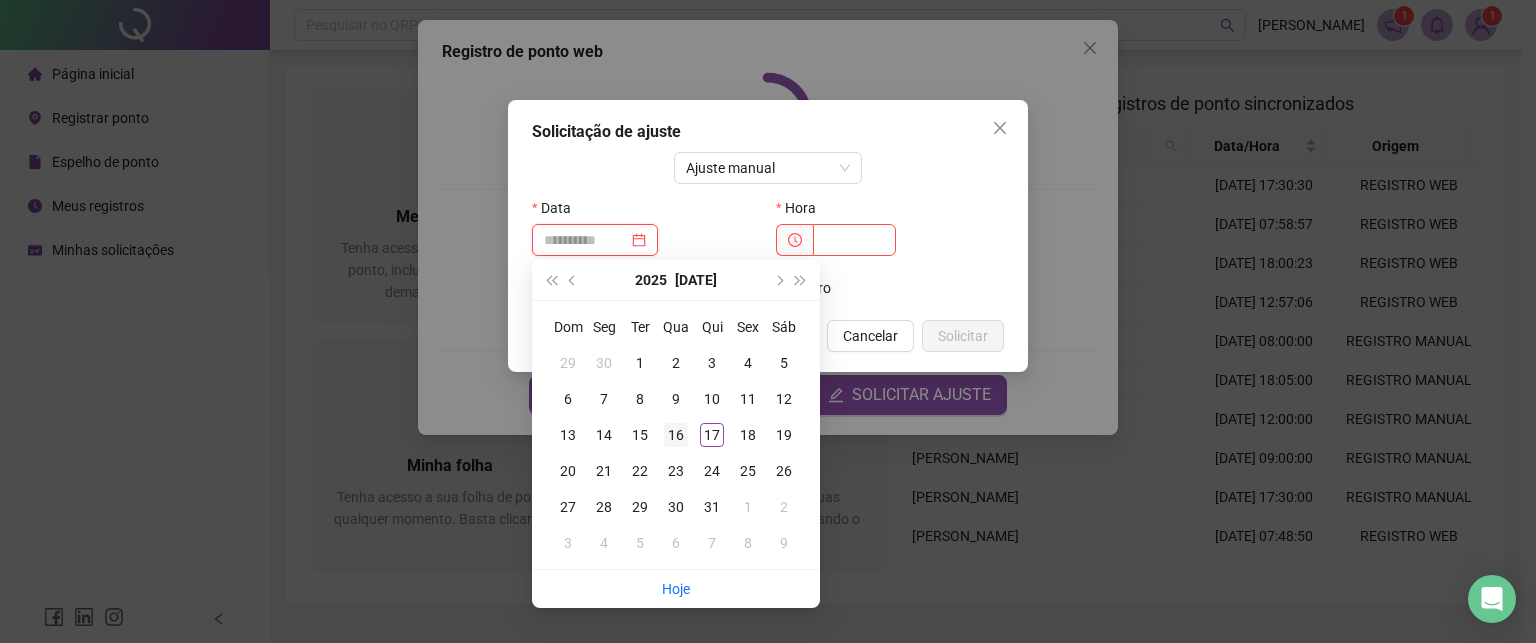 type on "**********" 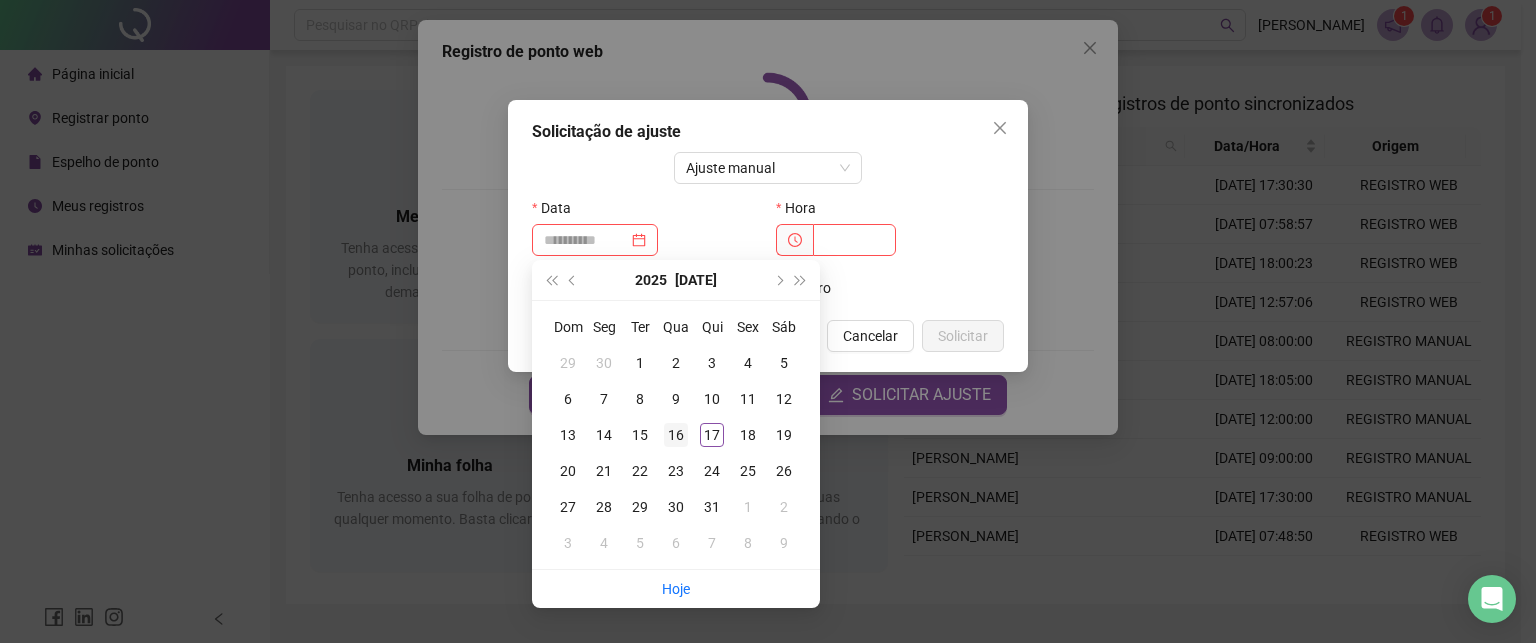 click on "16" at bounding box center (676, 435) 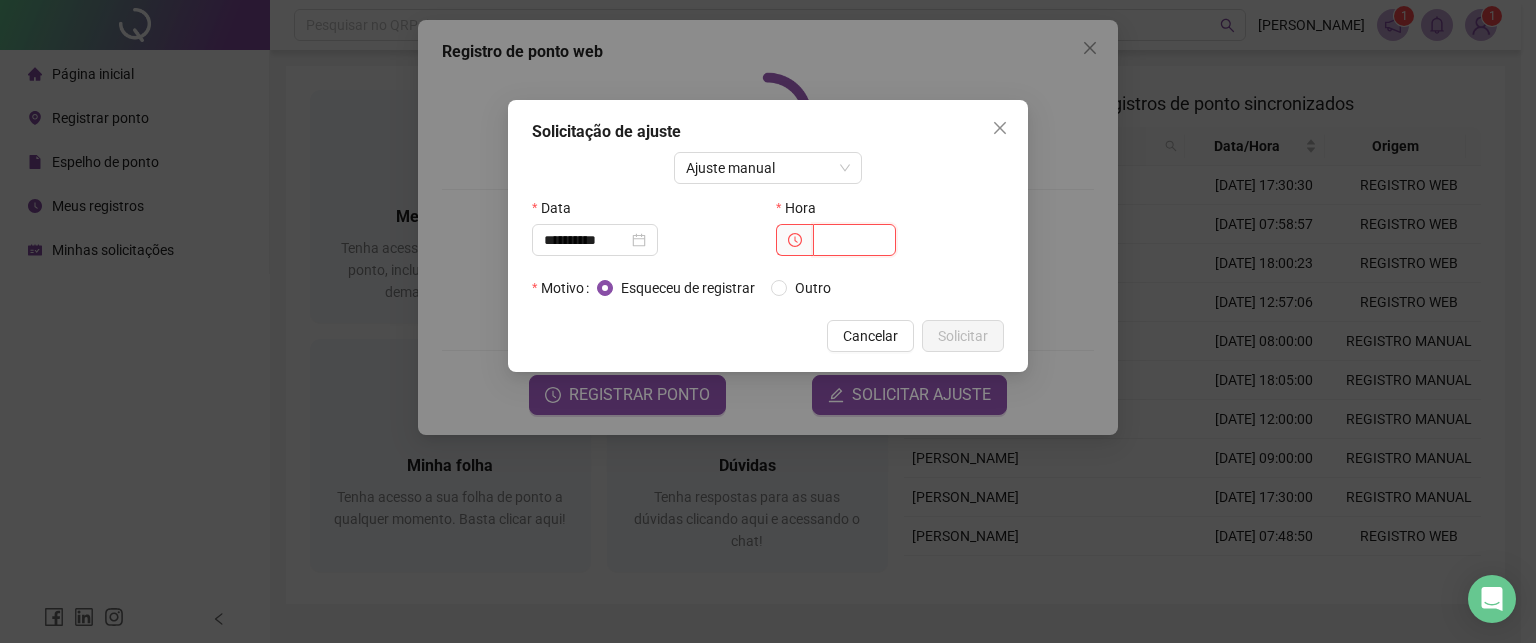 click at bounding box center (854, 240) 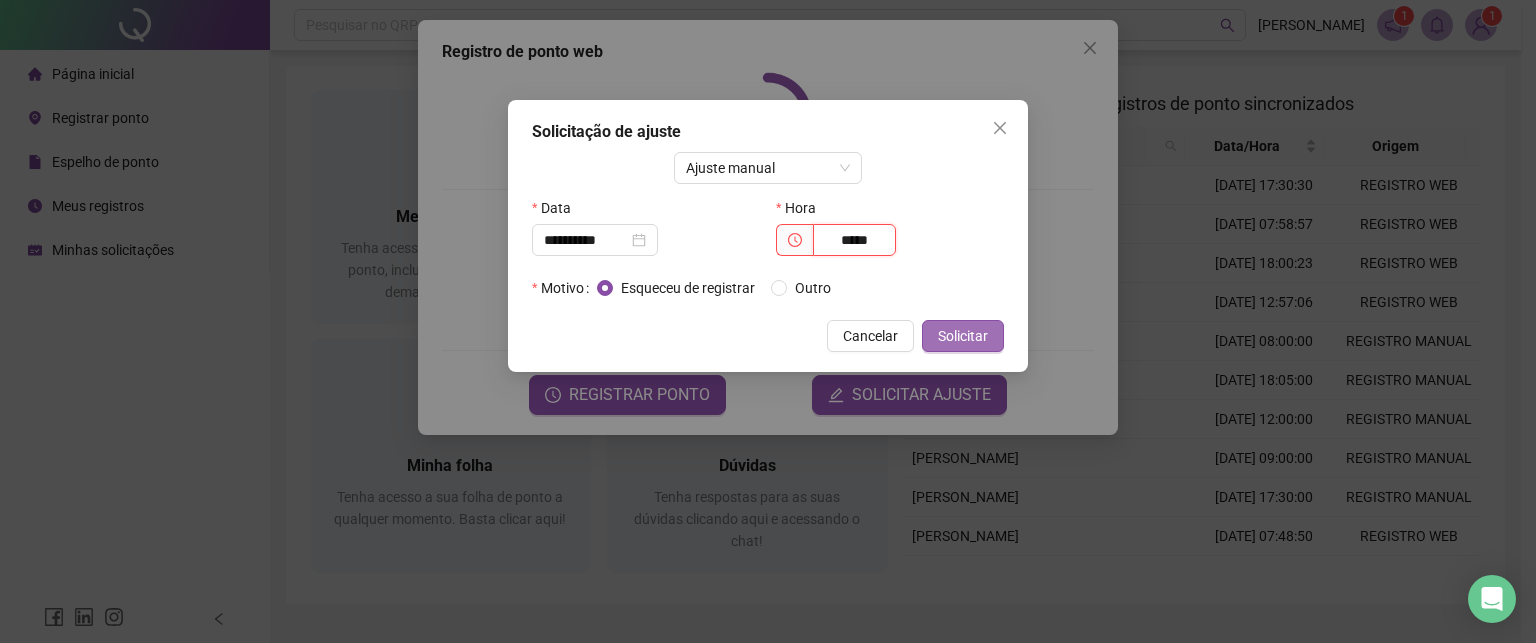 type on "*****" 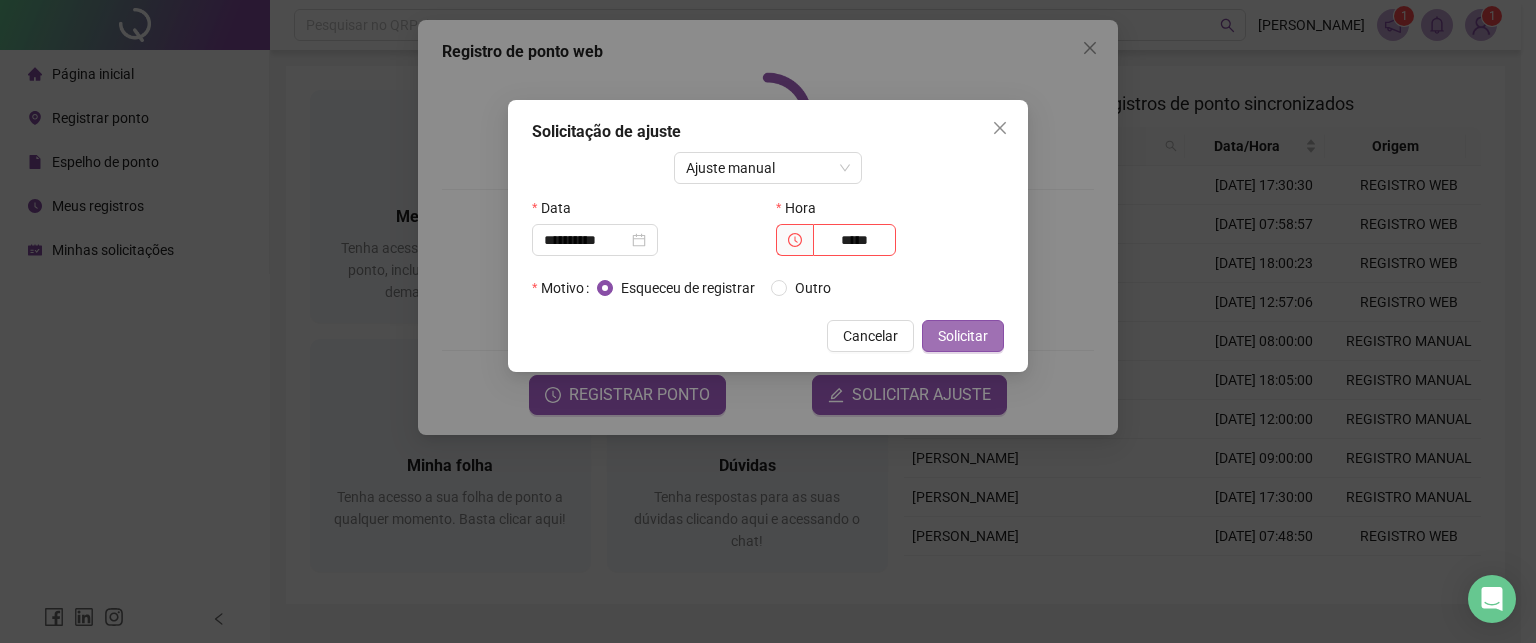 click on "Solicitar" at bounding box center [963, 336] 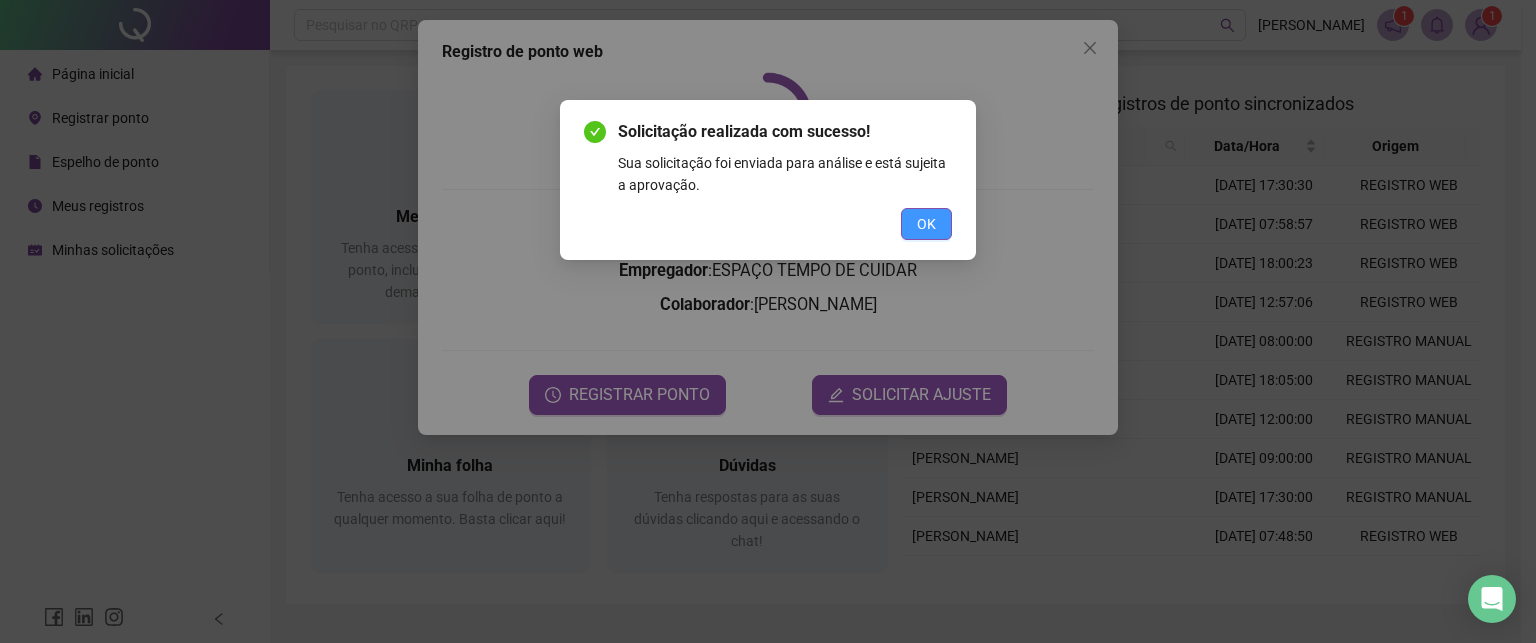 click on "OK" at bounding box center (926, 224) 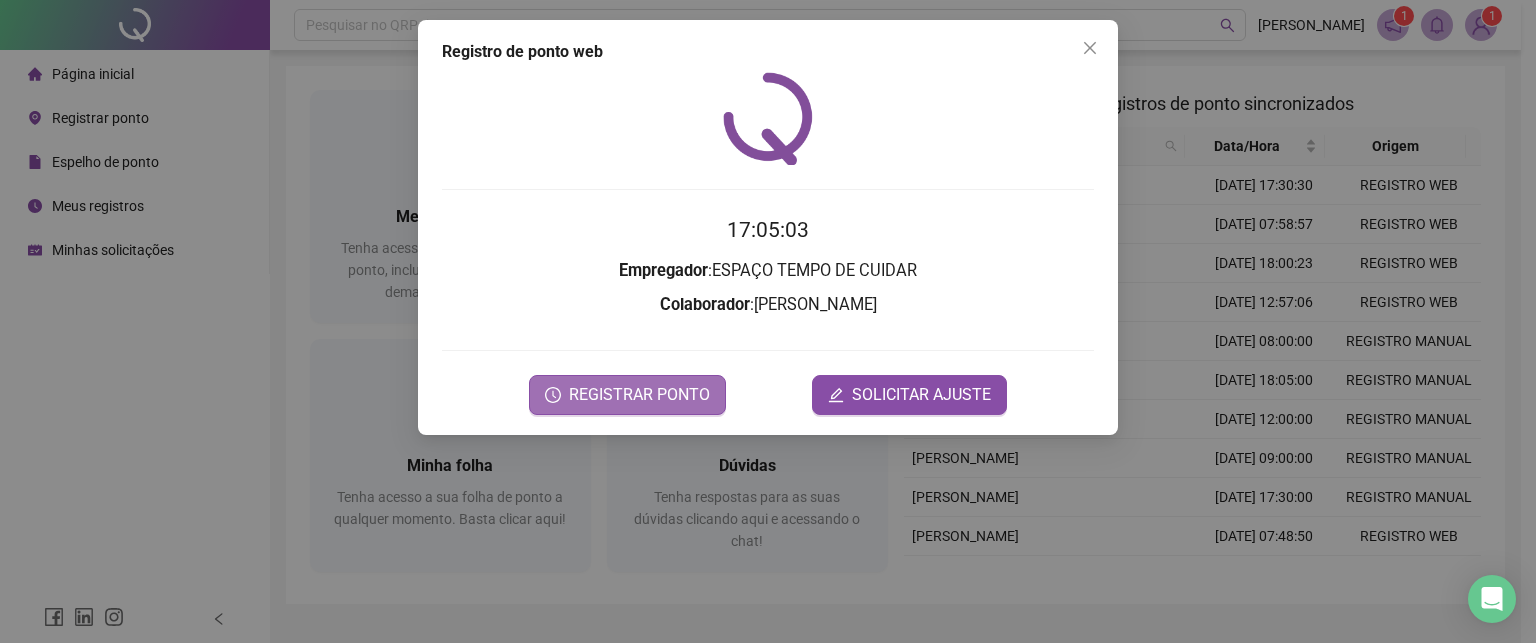 click on "REGISTRAR PONTO" at bounding box center [639, 395] 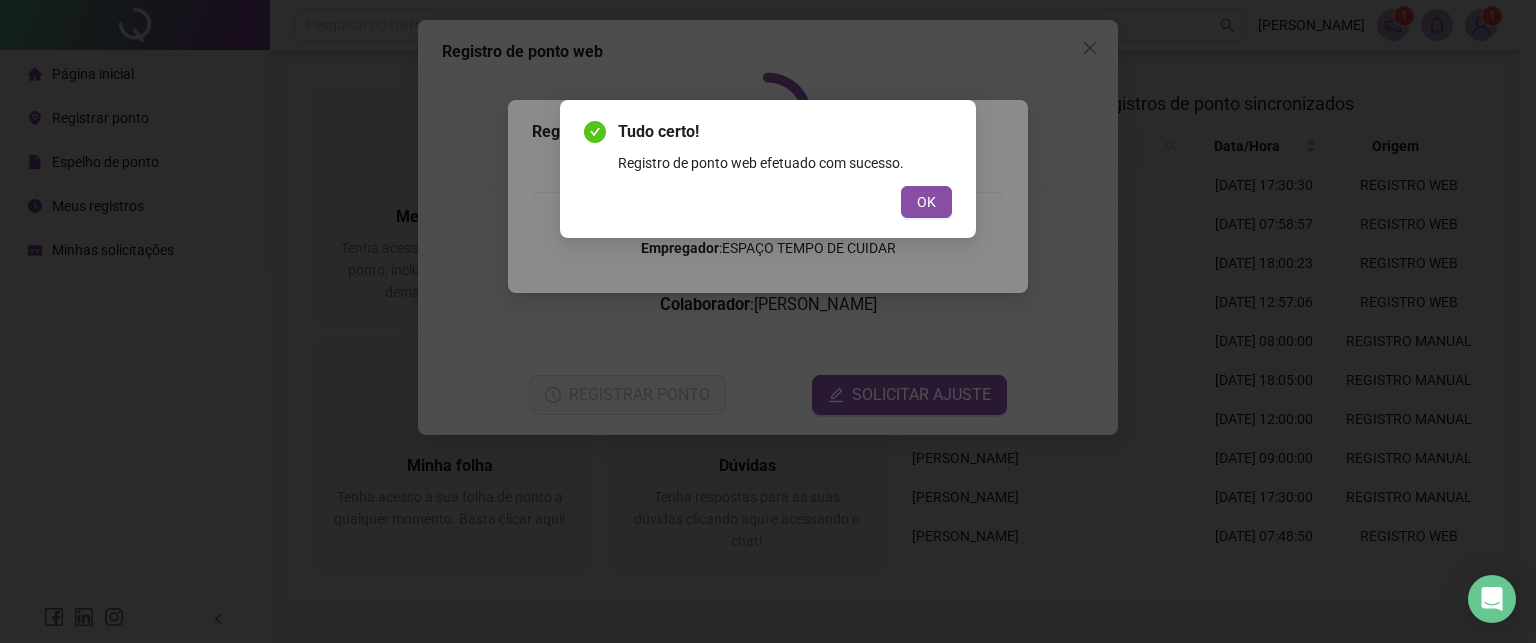 click on "Tudo certo! Registro de ponto web efetuado com sucesso. OK" at bounding box center [768, 321] 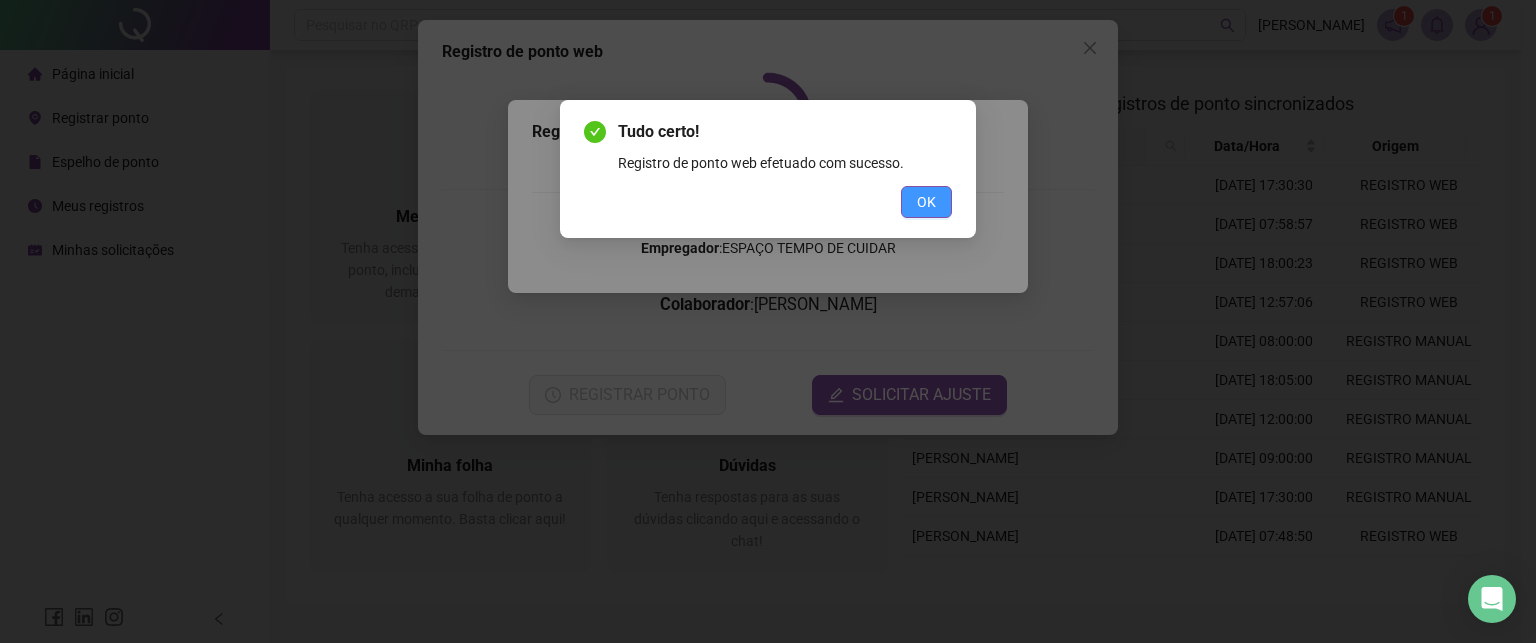 click on "OK" at bounding box center [926, 202] 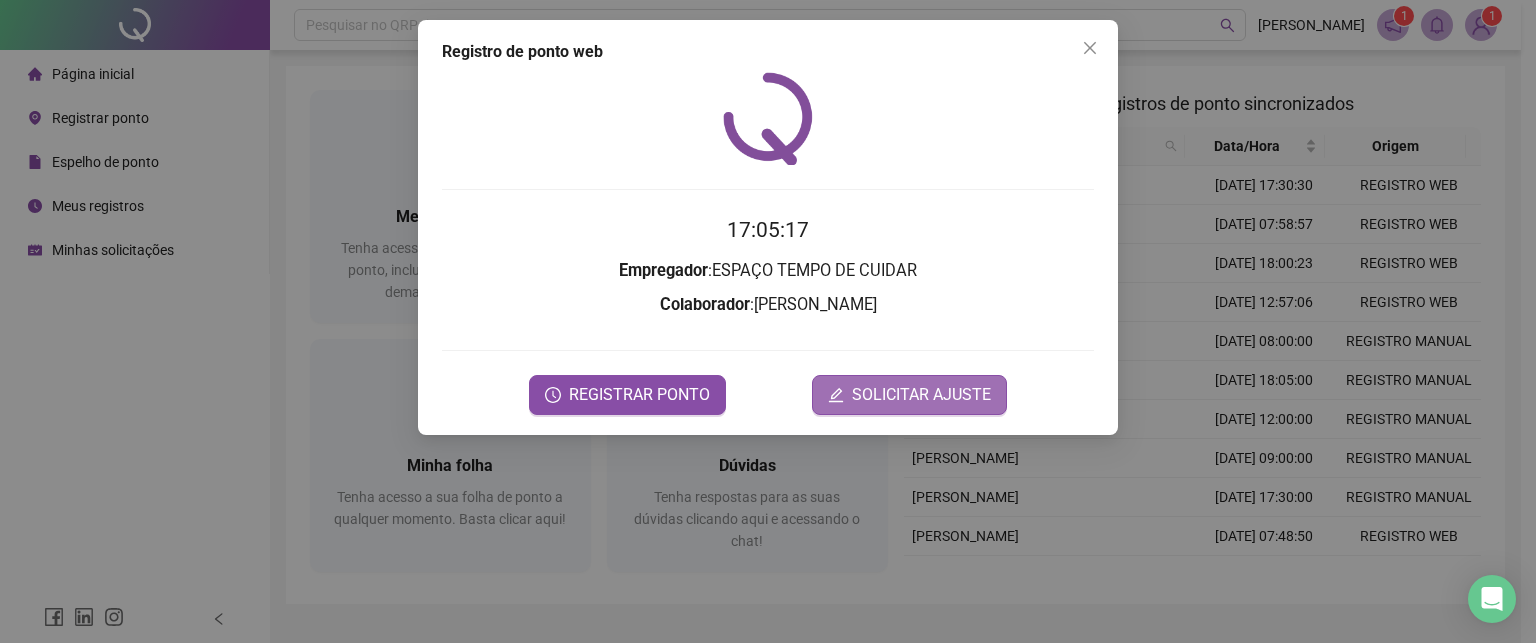 click on "SOLICITAR AJUSTE" at bounding box center [921, 395] 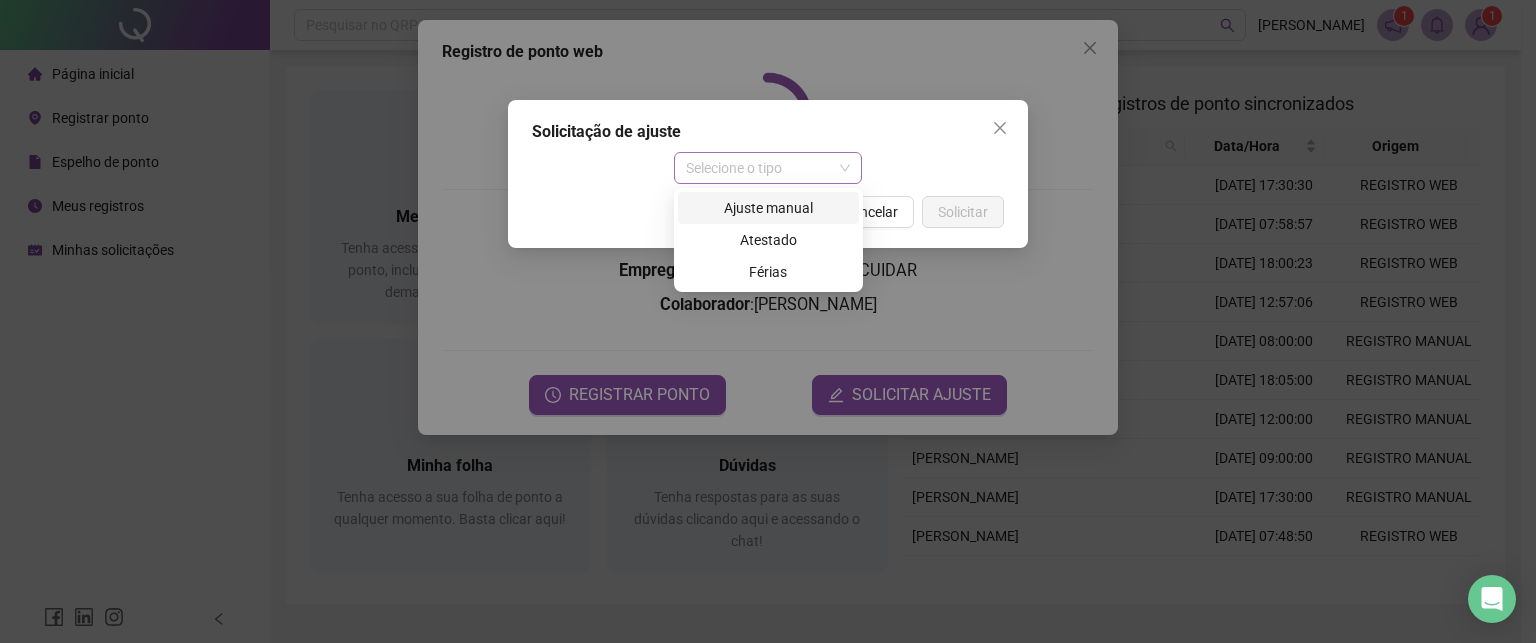 click on "Selecione o tipo" at bounding box center (768, 168) 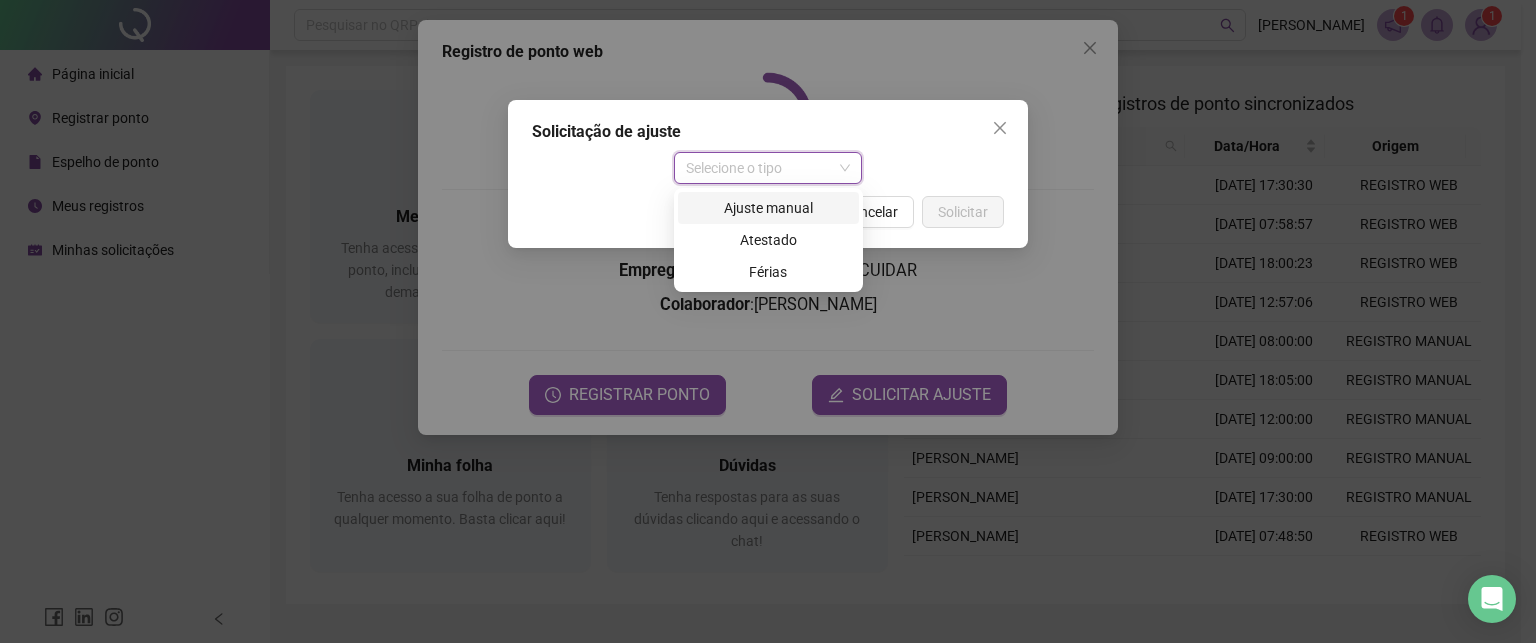 click on "Ajuste manual" at bounding box center [768, 208] 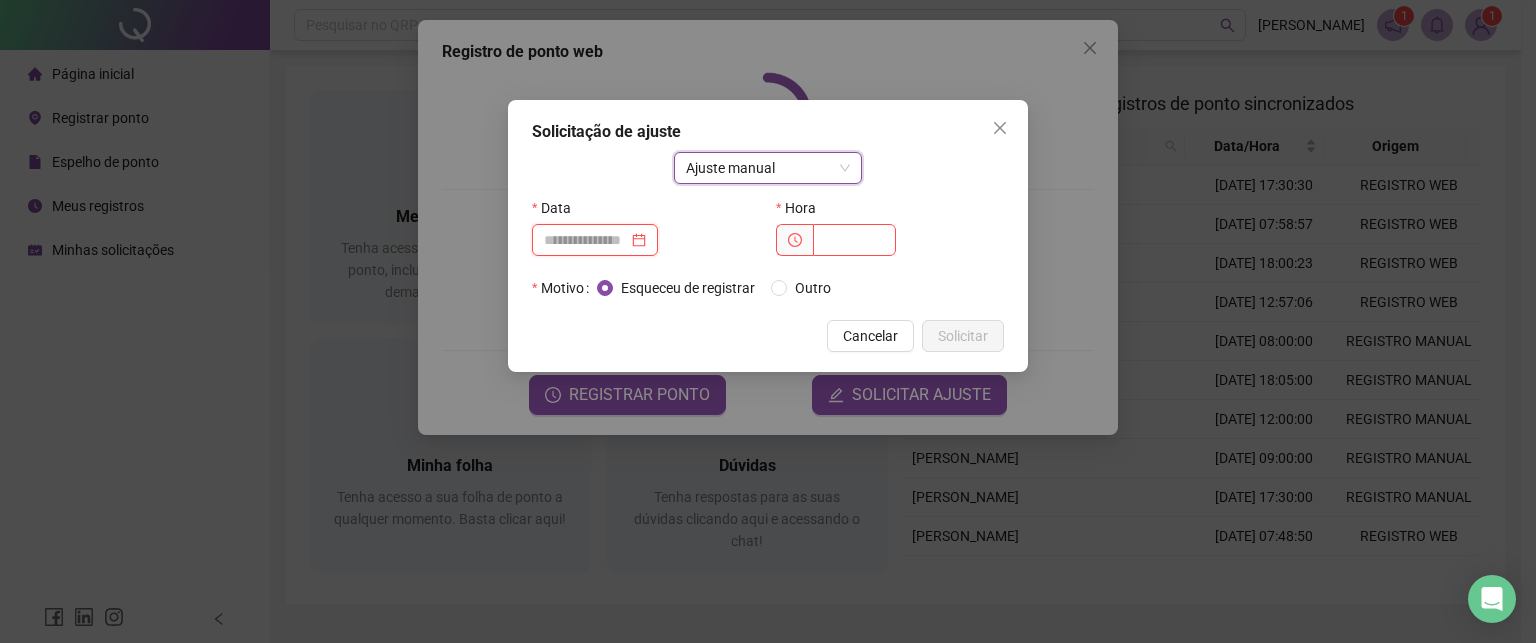 click at bounding box center (586, 240) 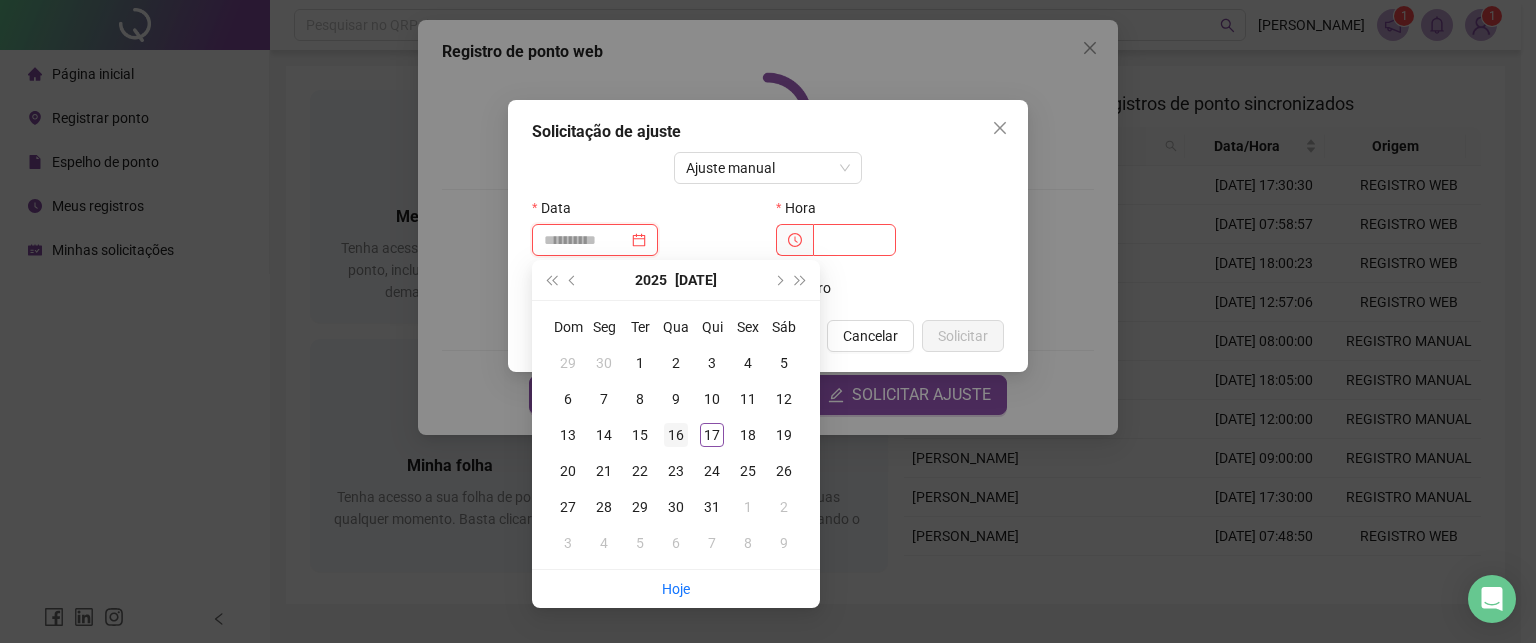 type on "**********" 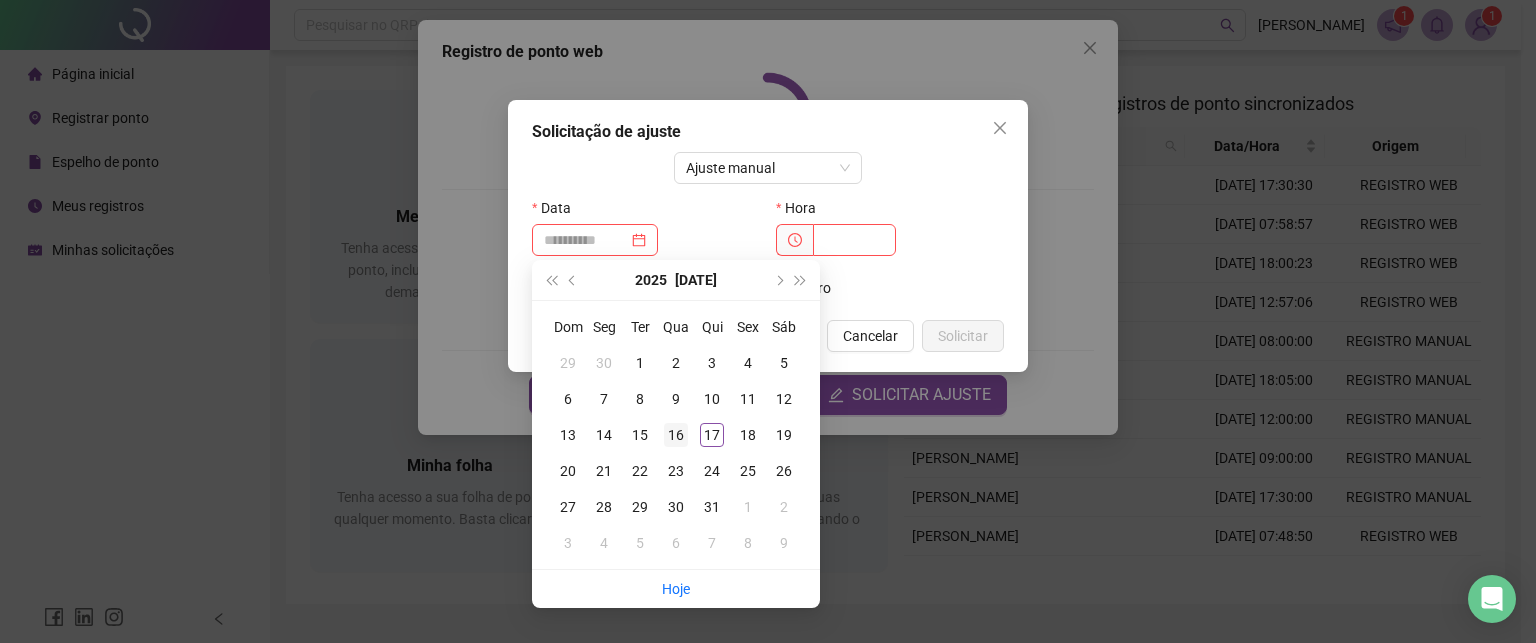 click on "16" at bounding box center [676, 435] 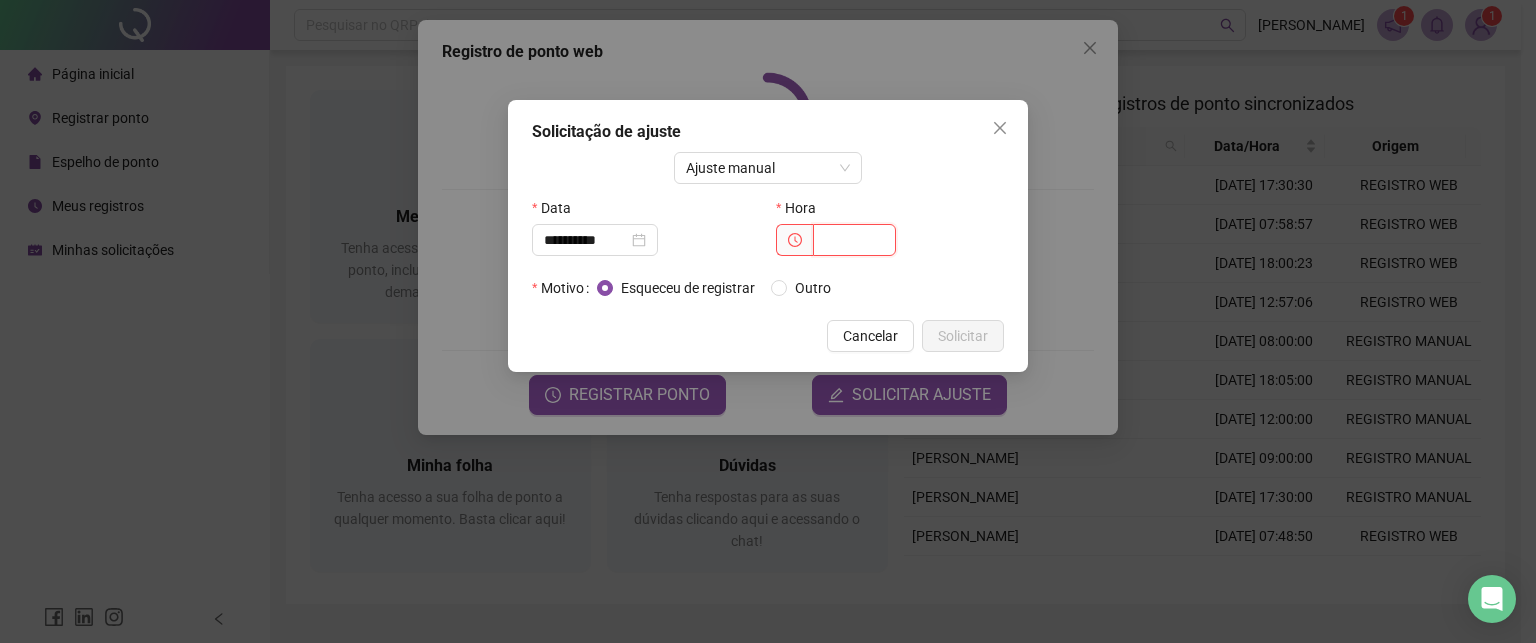 click at bounding box center (854, 240) 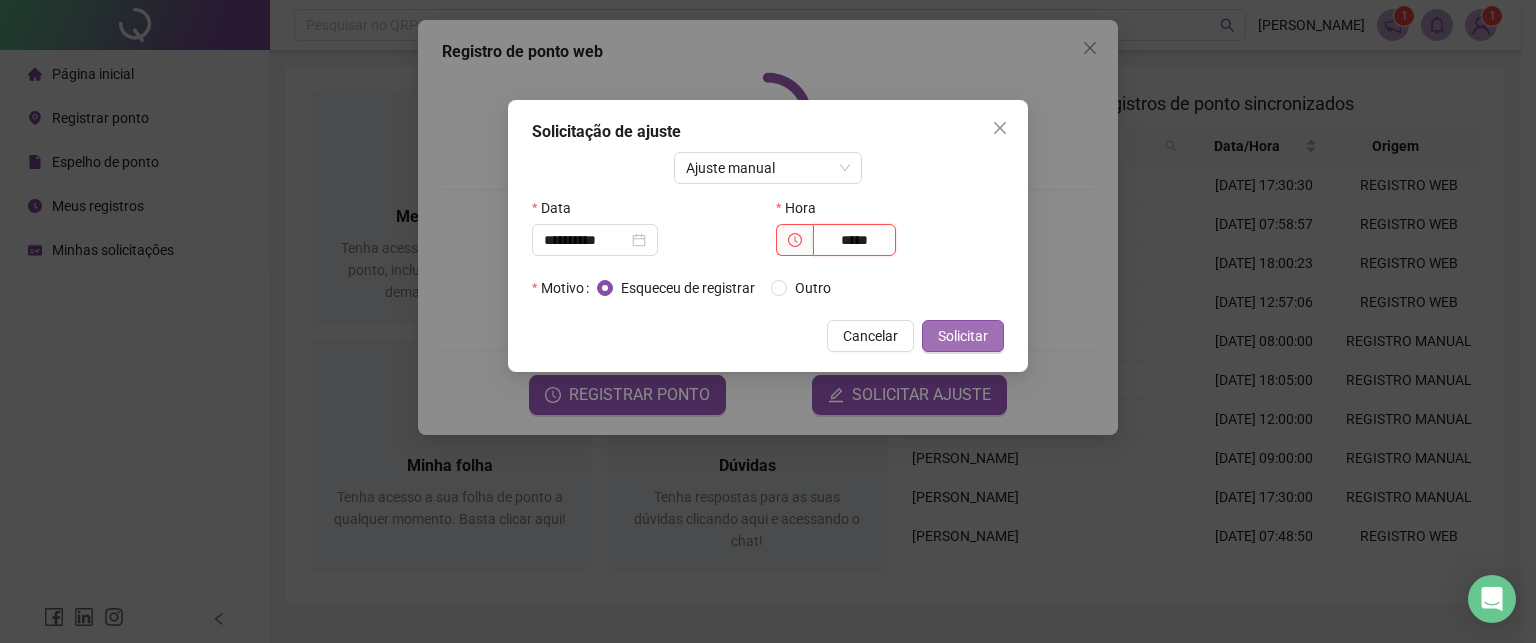 type on "*****" 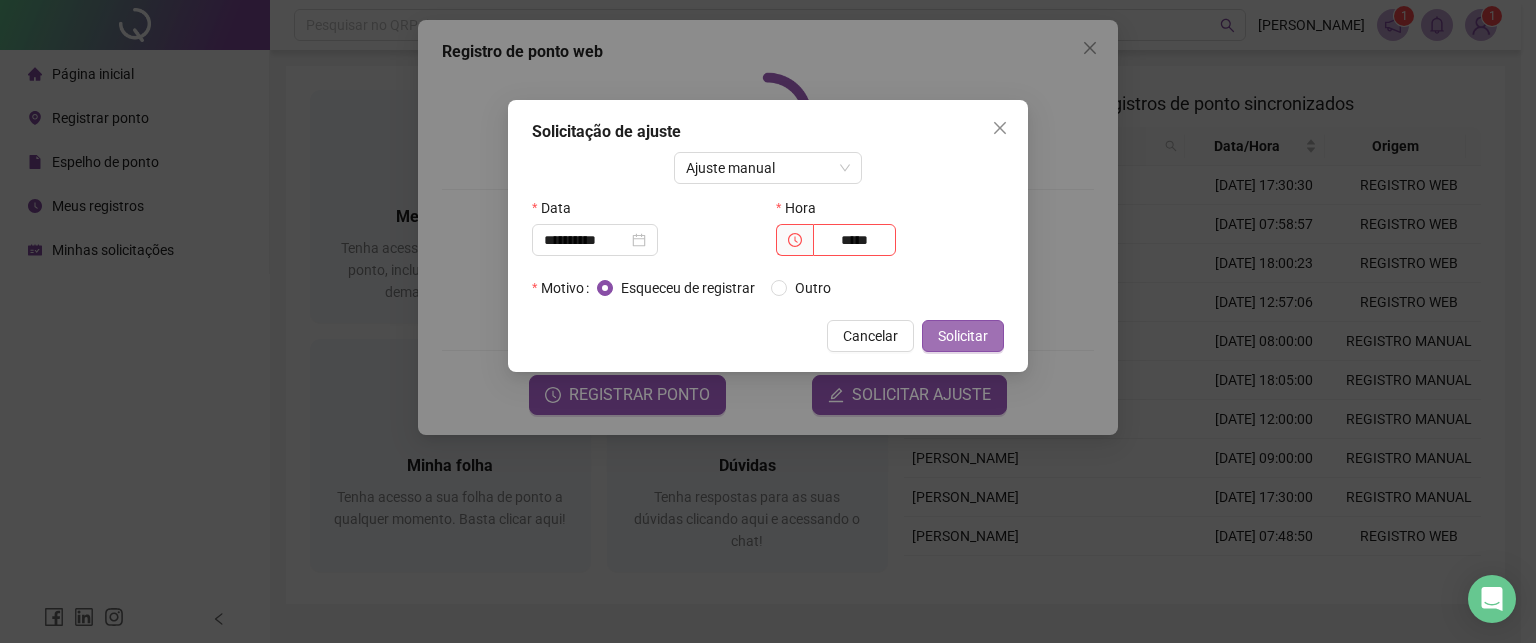 click on "Solicitar" at bounding box center [963, 336] 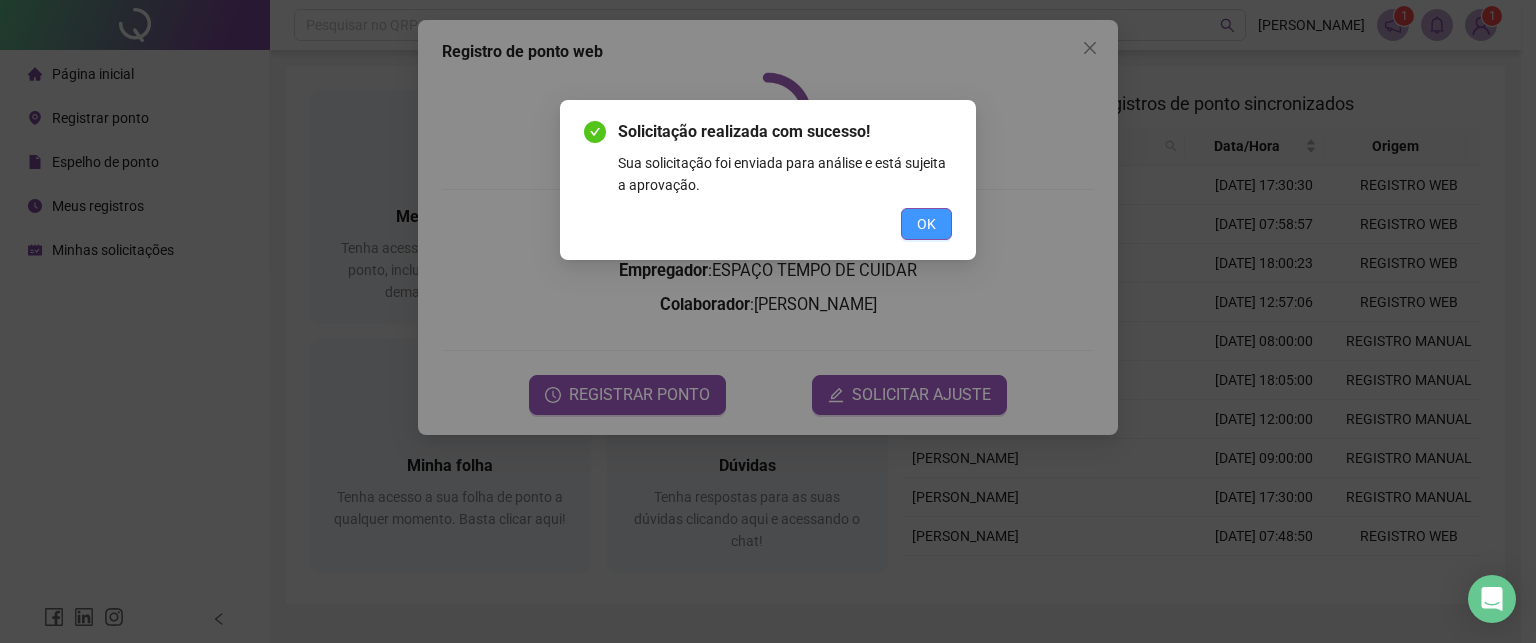 click on "OK" at bounding box center (926, 224) 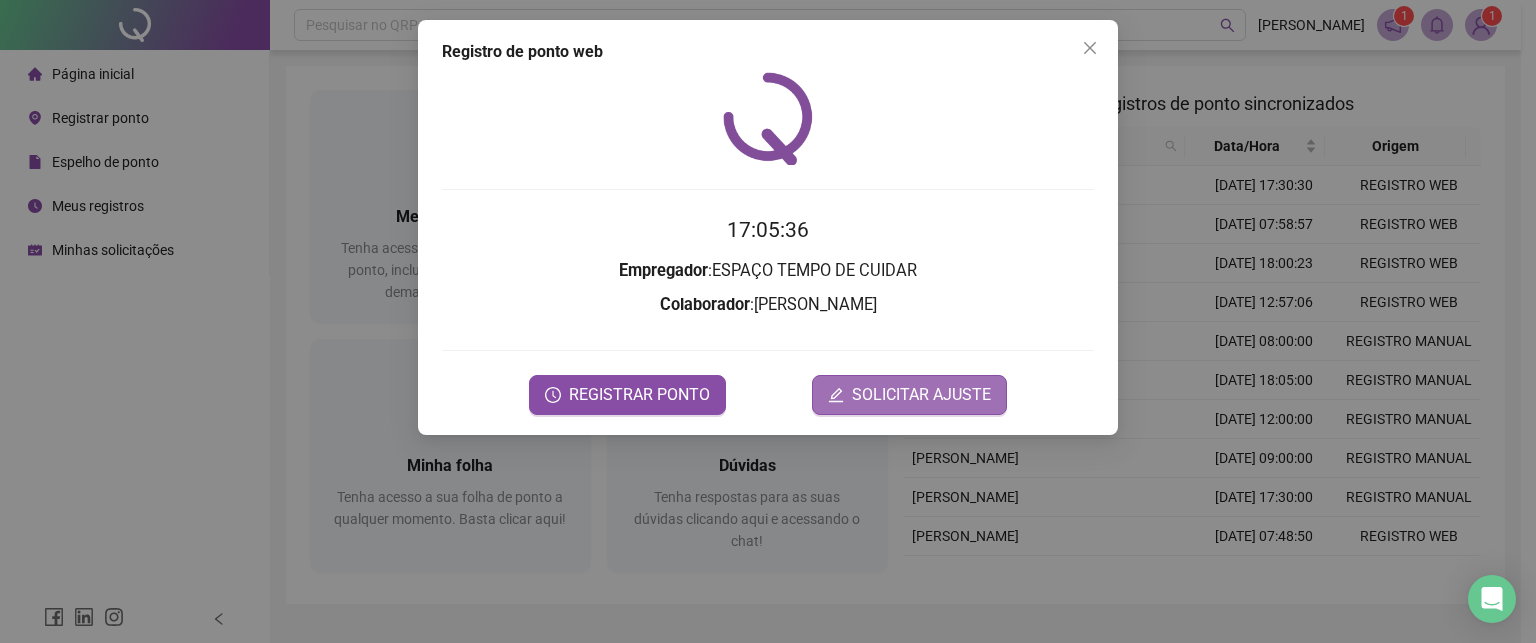click on "SOLICITAR AJUSTE" at bounding box center (921, 395) 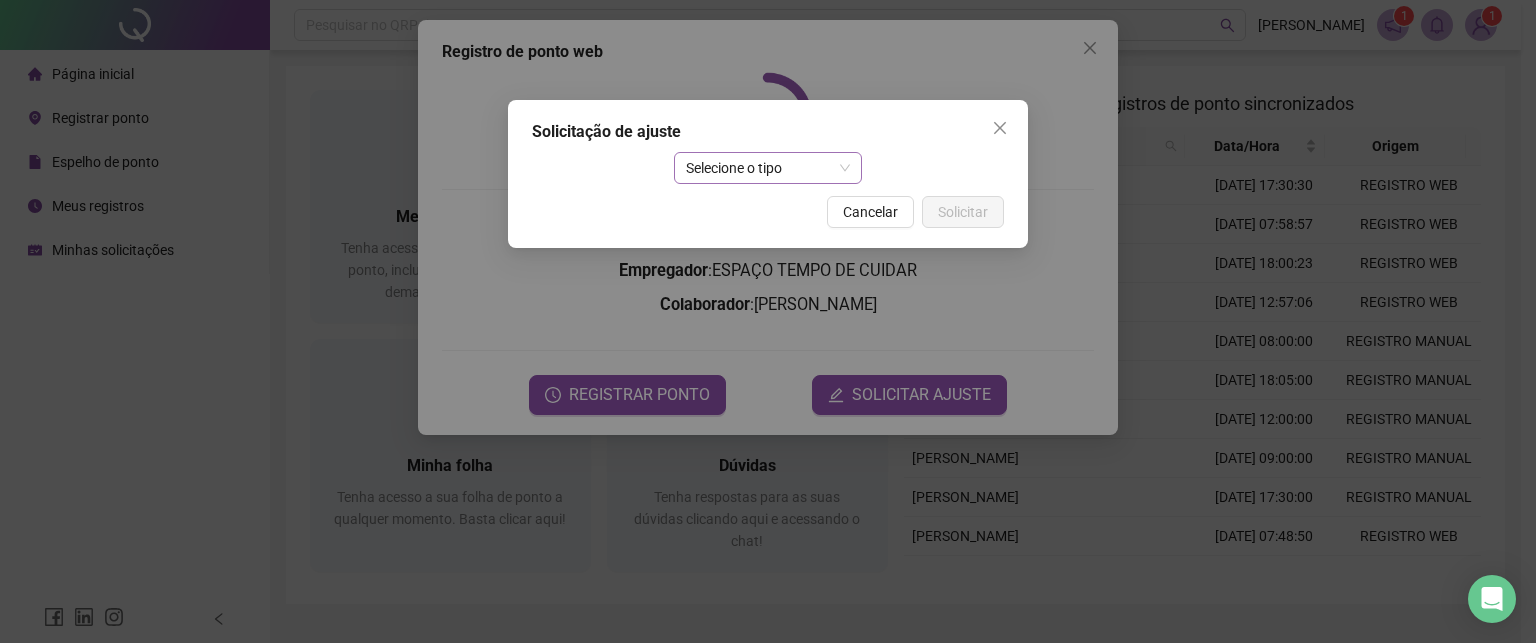click on "Selecione o tipo" at bounding box center [768, 168] 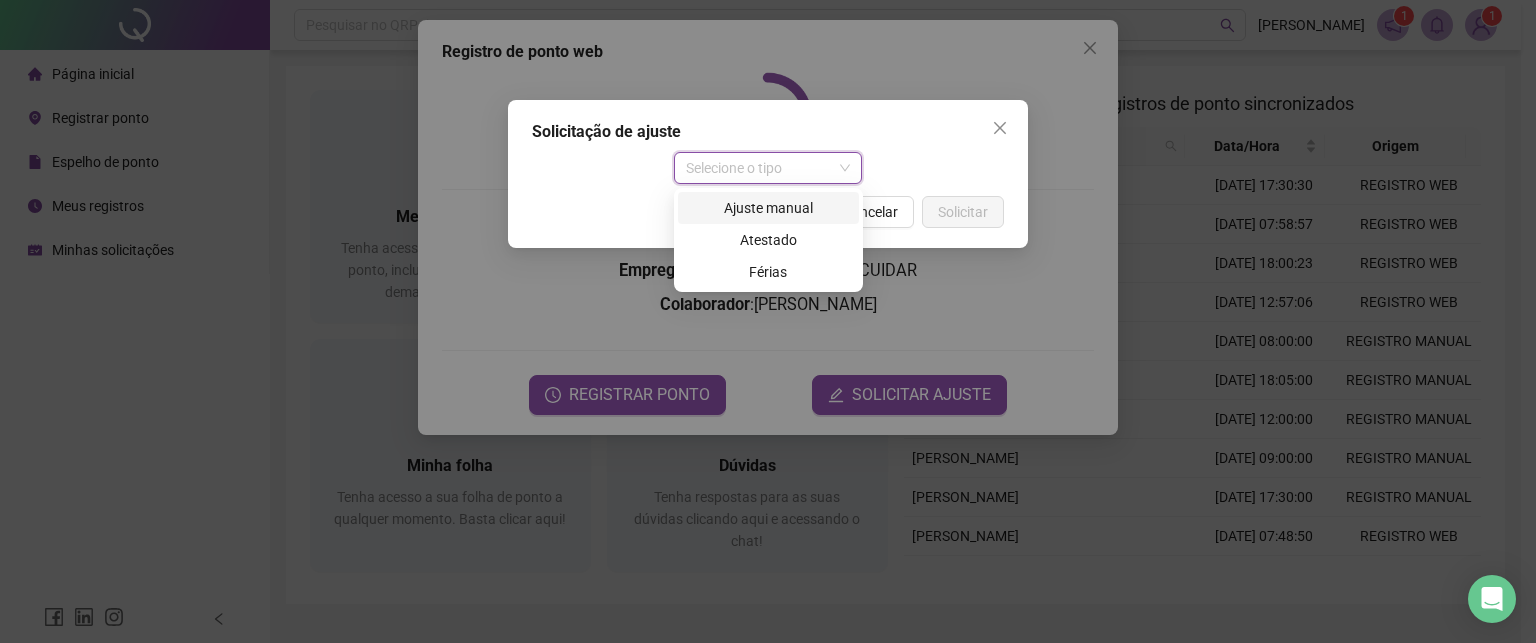 click on "Ajuste manual" at bounding box center (768, 208) 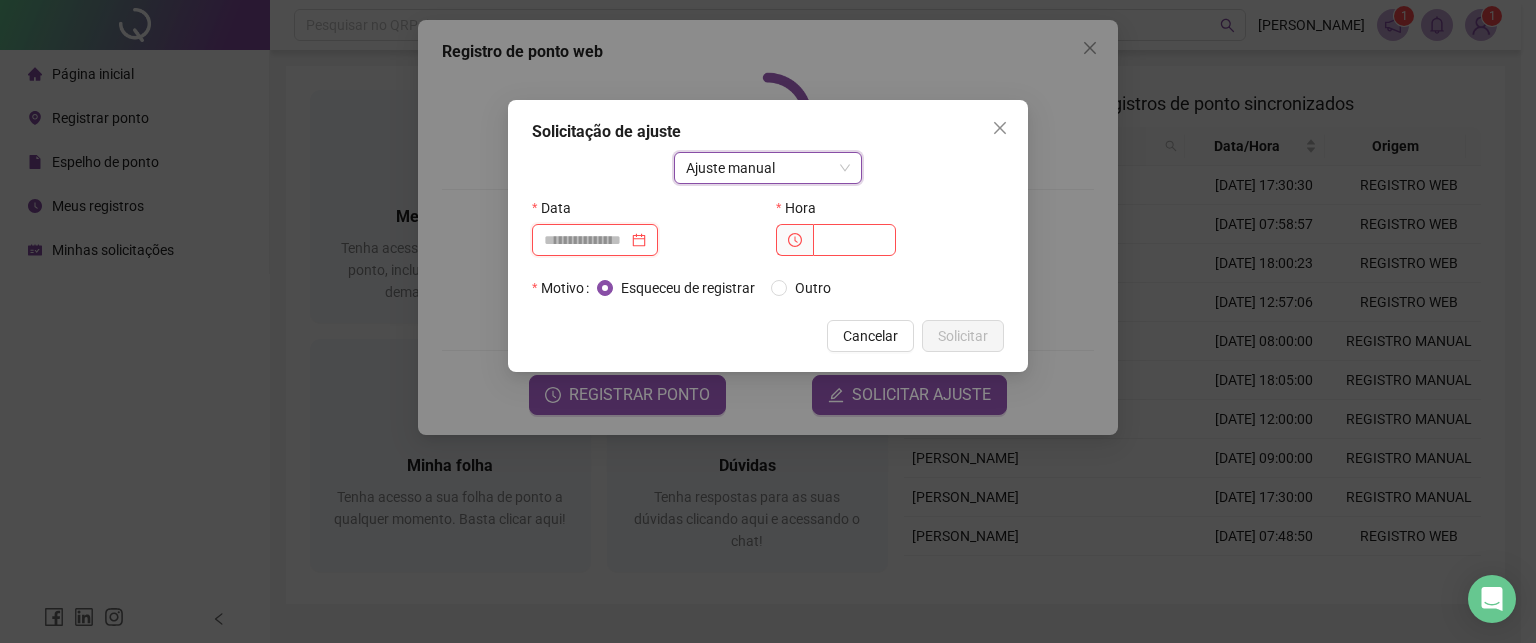click at bounding box center [586, 240] 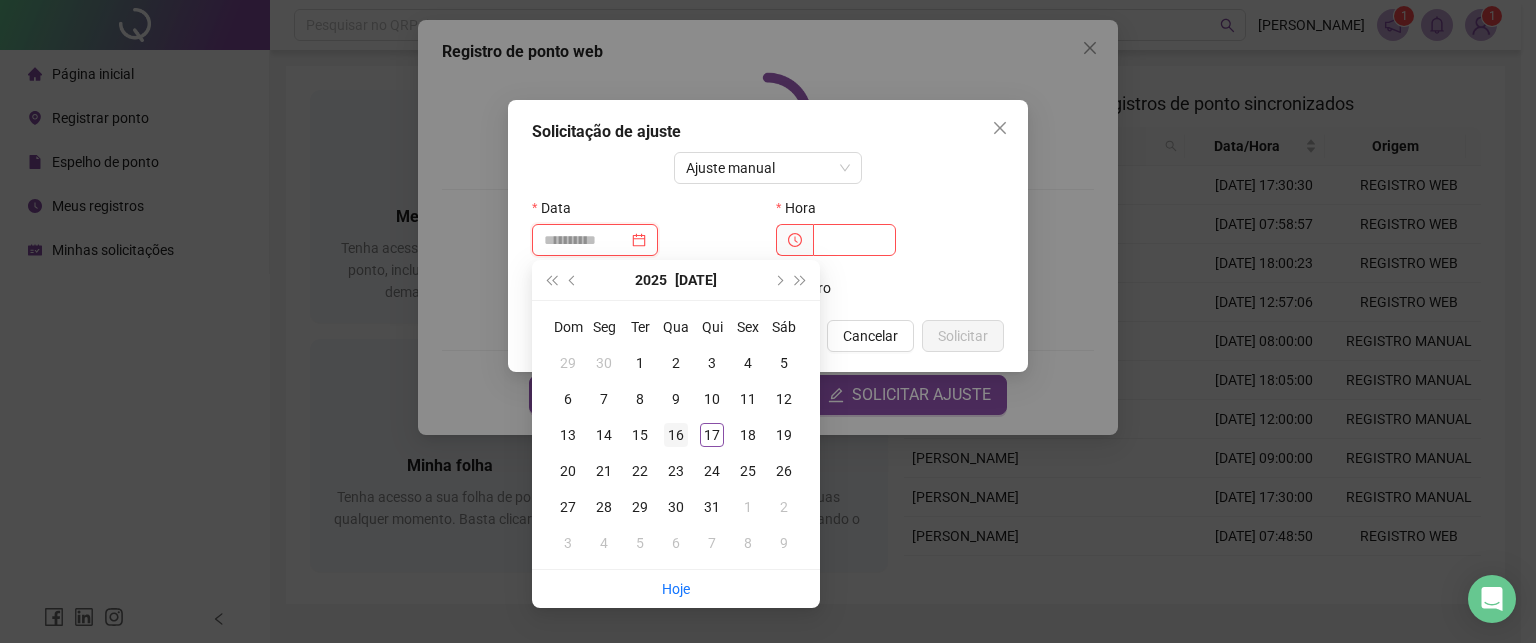 type on "**********" 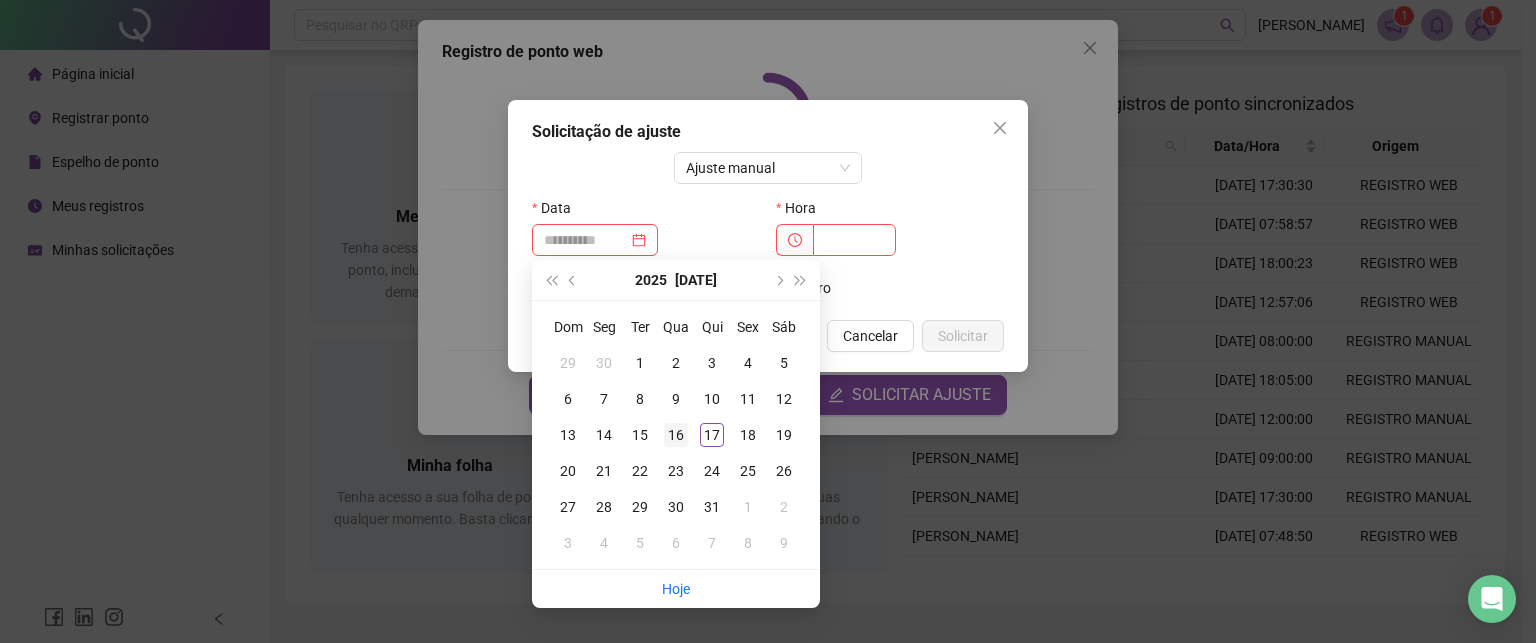 click on "16" at bounding box center [676, 435] 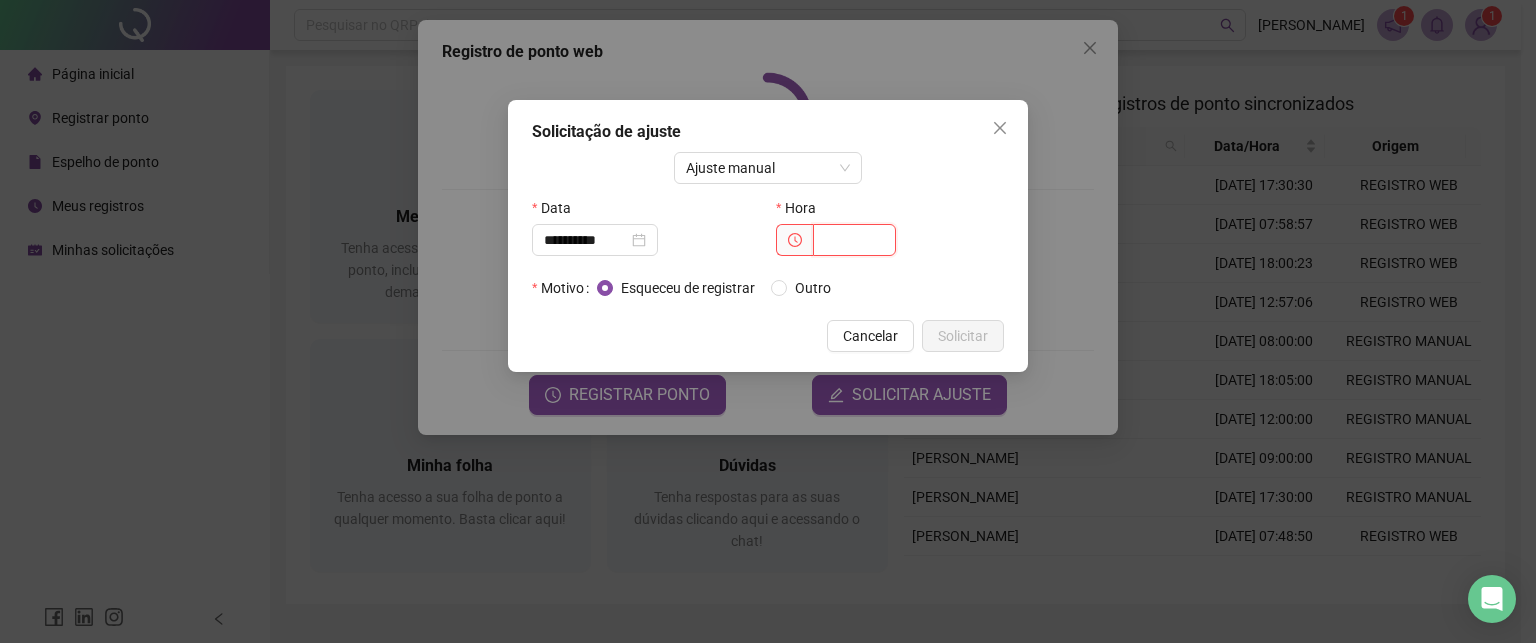 click at bounding box center (854, 240) 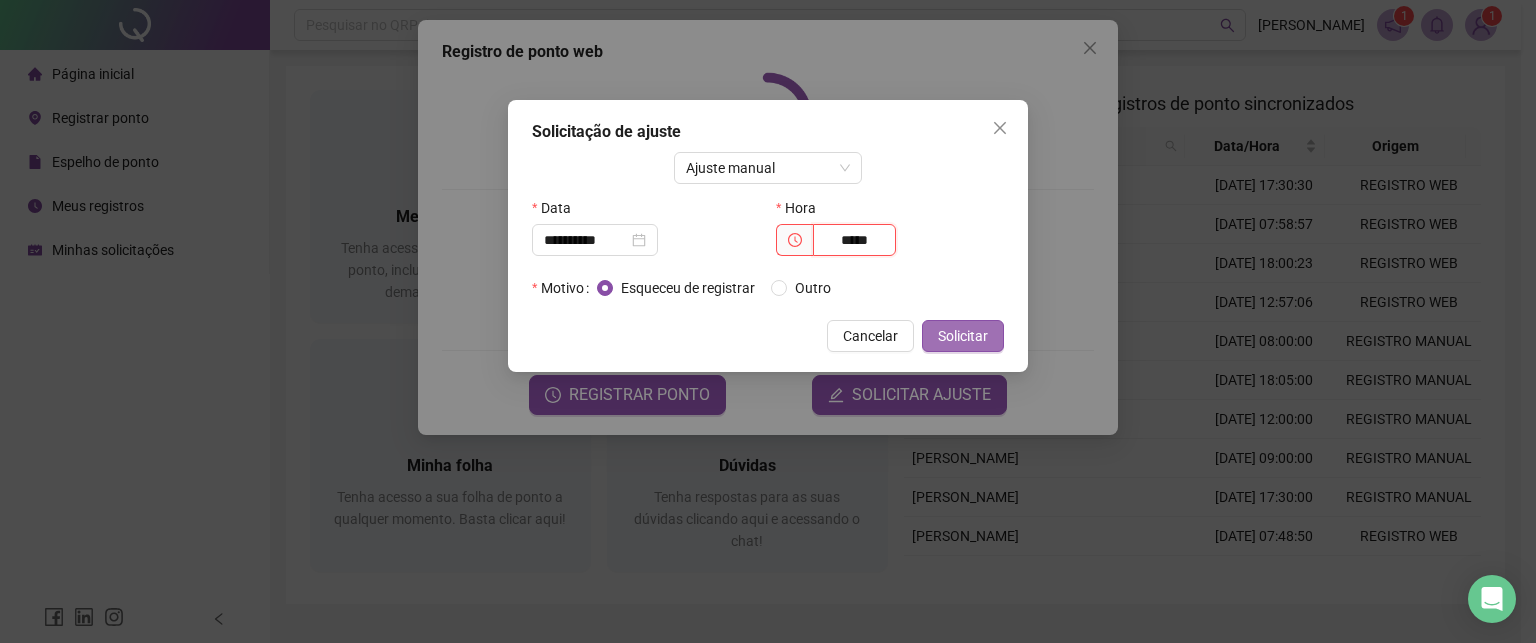 type on "*****" 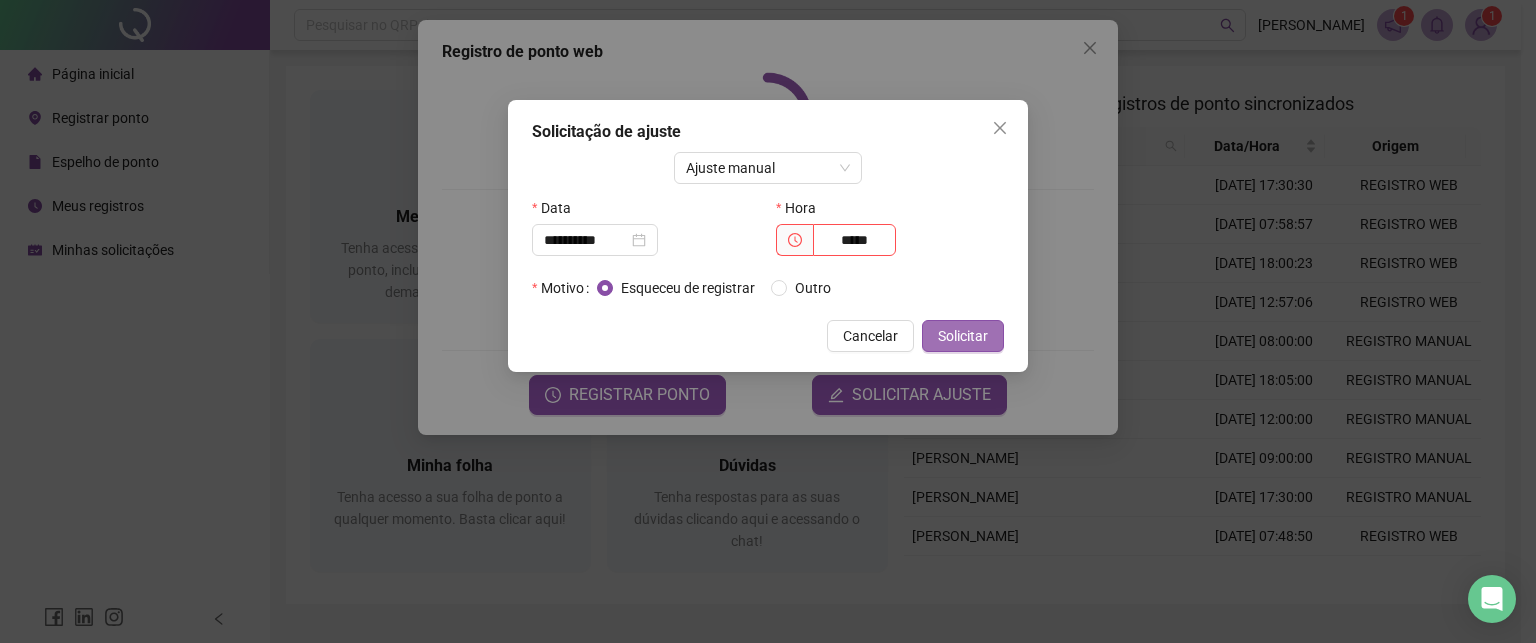click on "Solicitar" at bounding box center [963, 336] 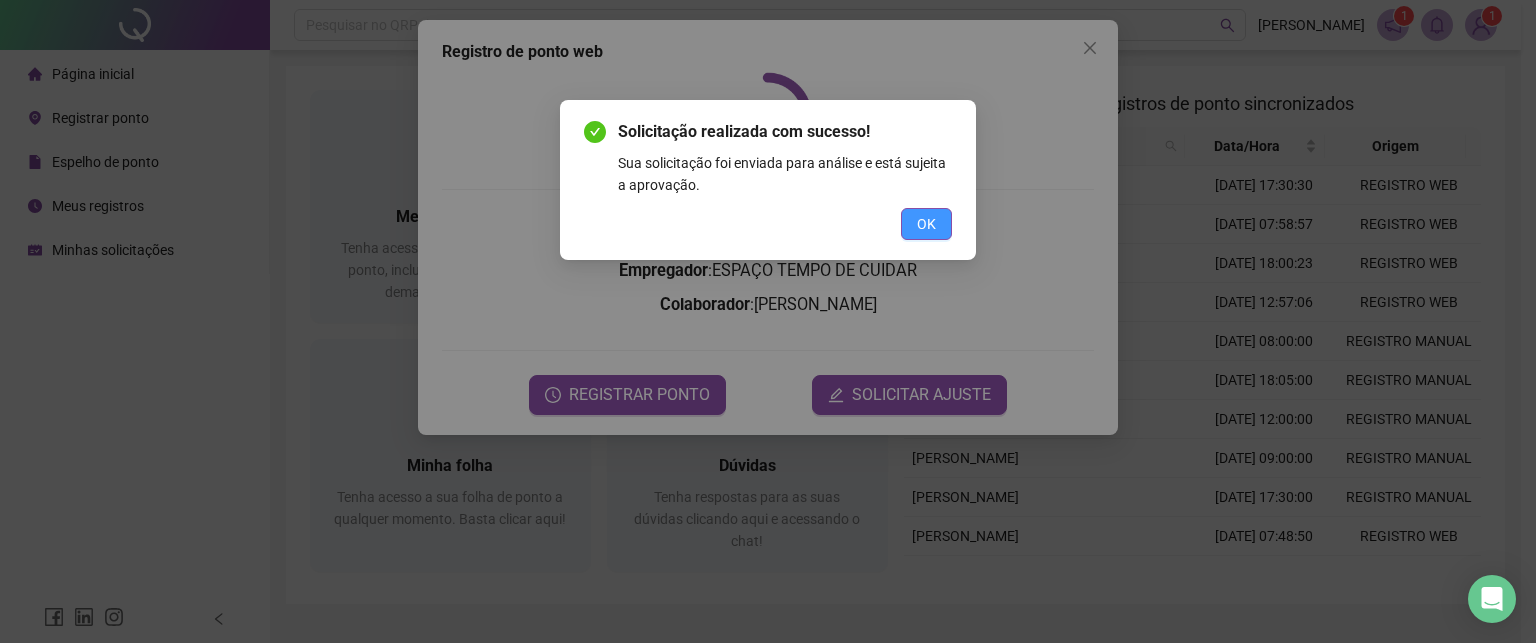 click on "OK" at bounding box center [926, 224] 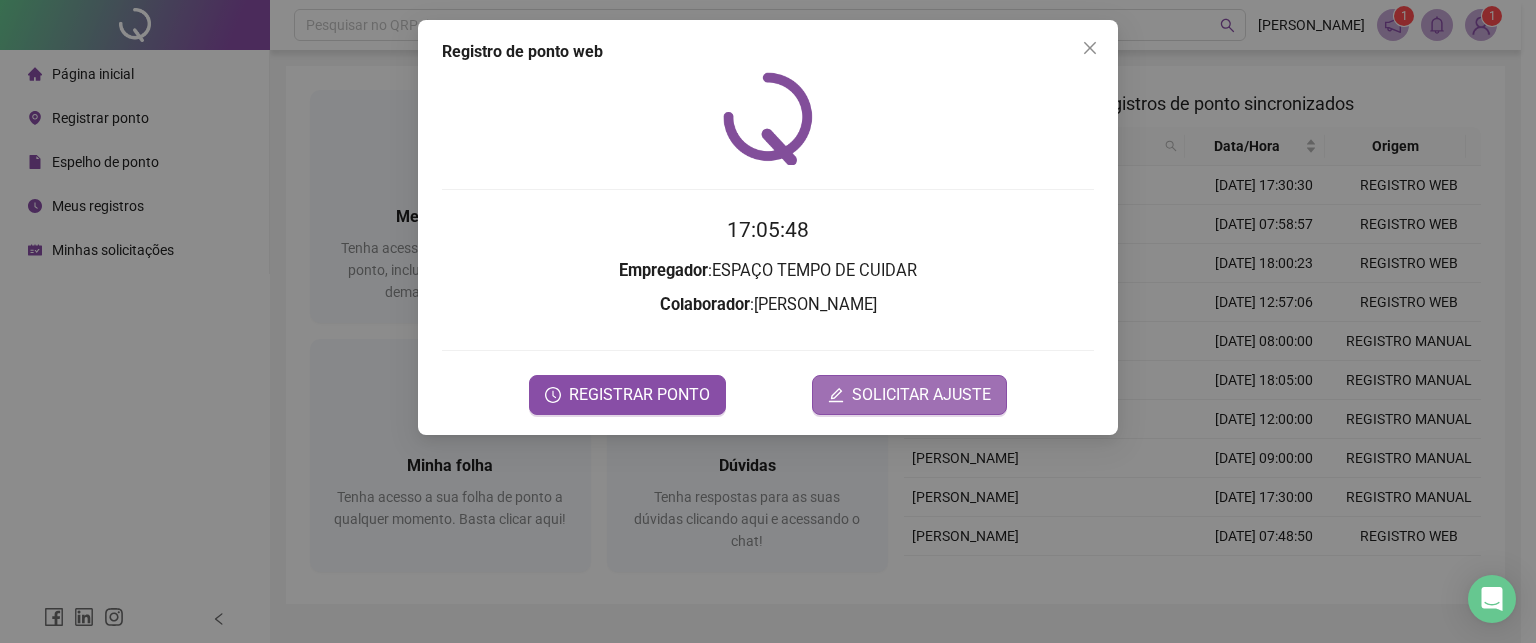 click on "SOLICITAR AJUSTE" at bounding box center (921, 395) 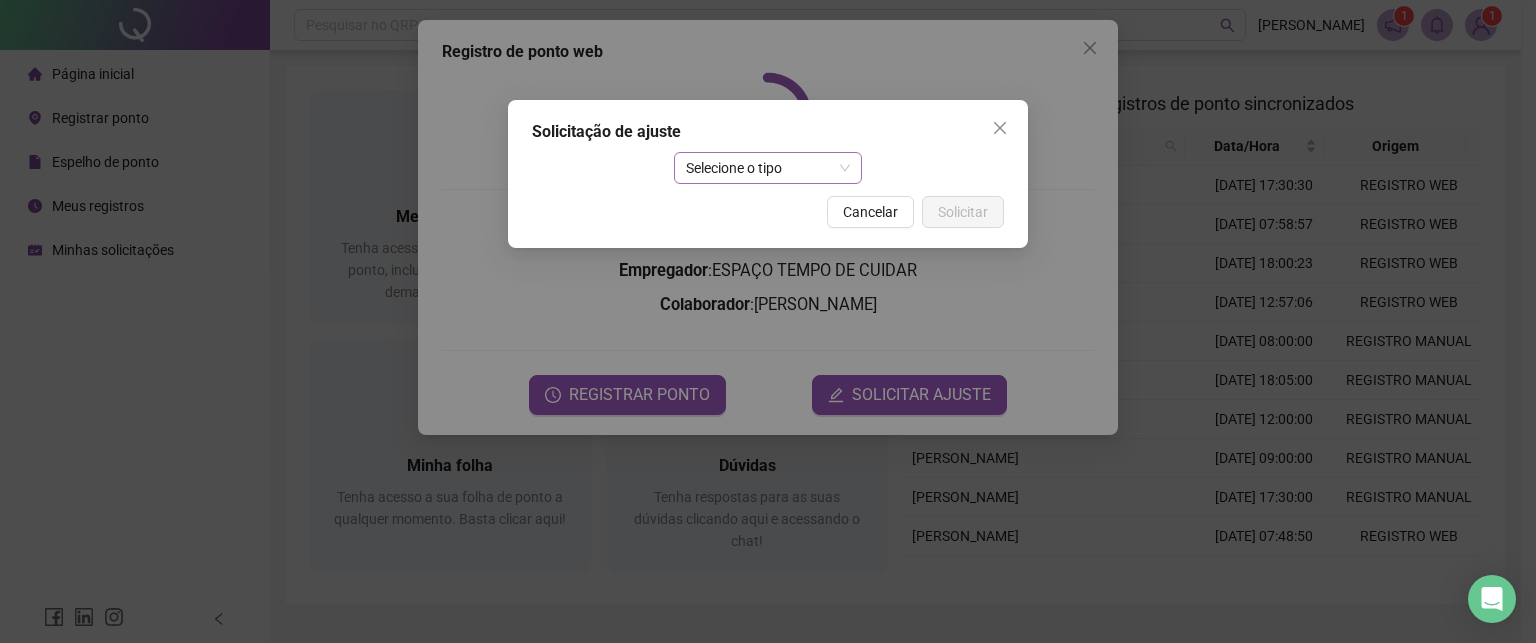 click on "Selecione o tipo" at bounding box center [768, 168] 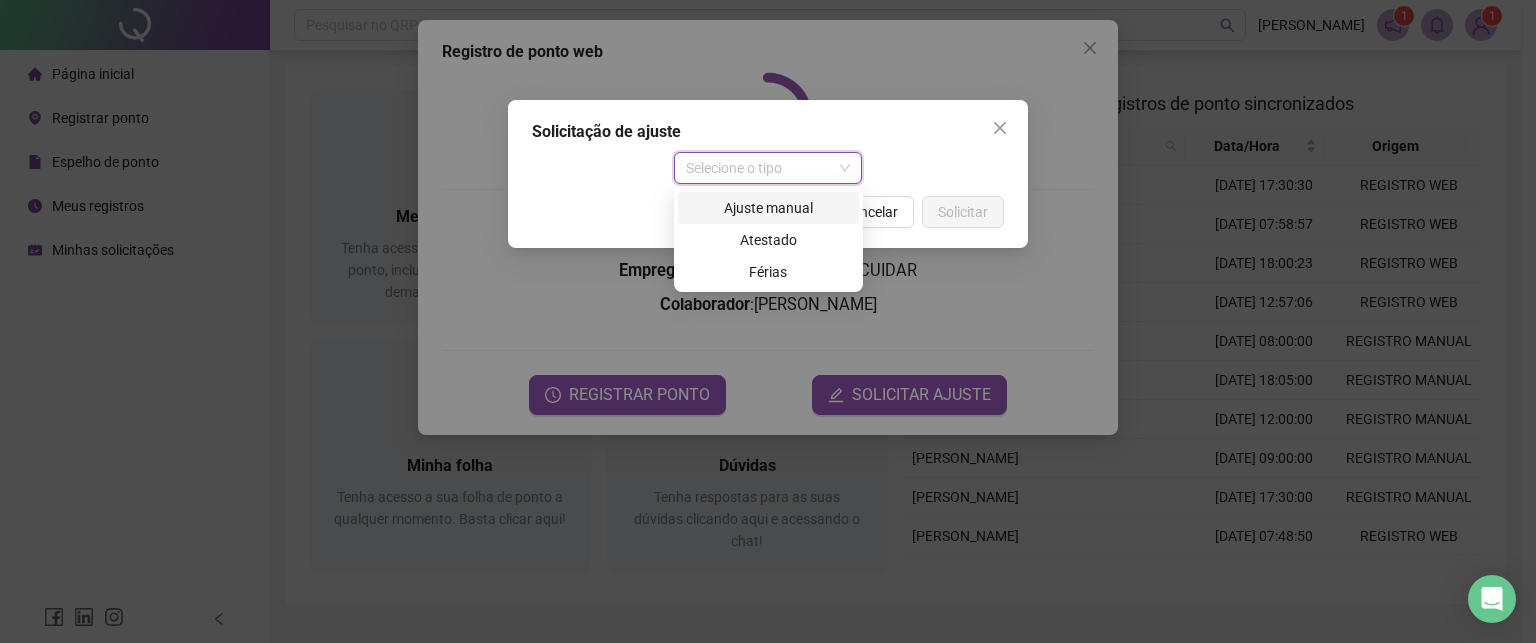 click on "Ajuste manual" at bounding box center [768, 208] 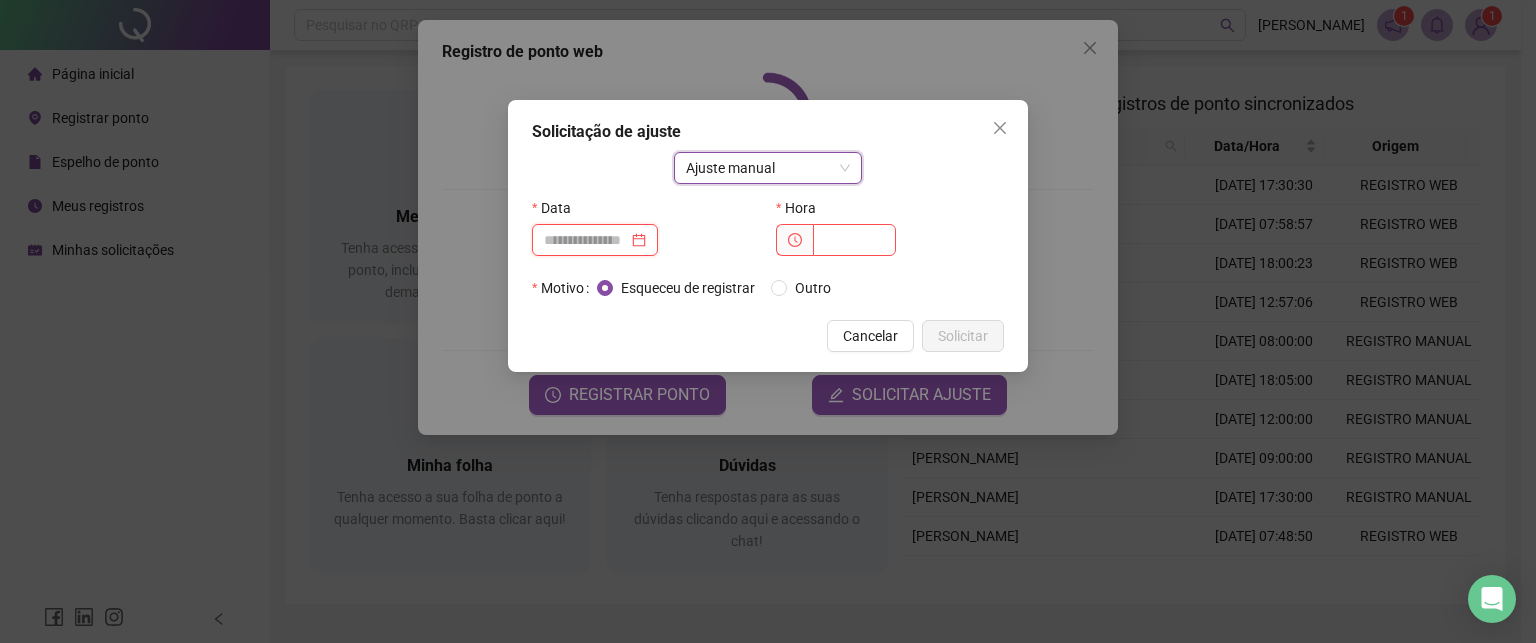 click at bounding box center (586, 240) 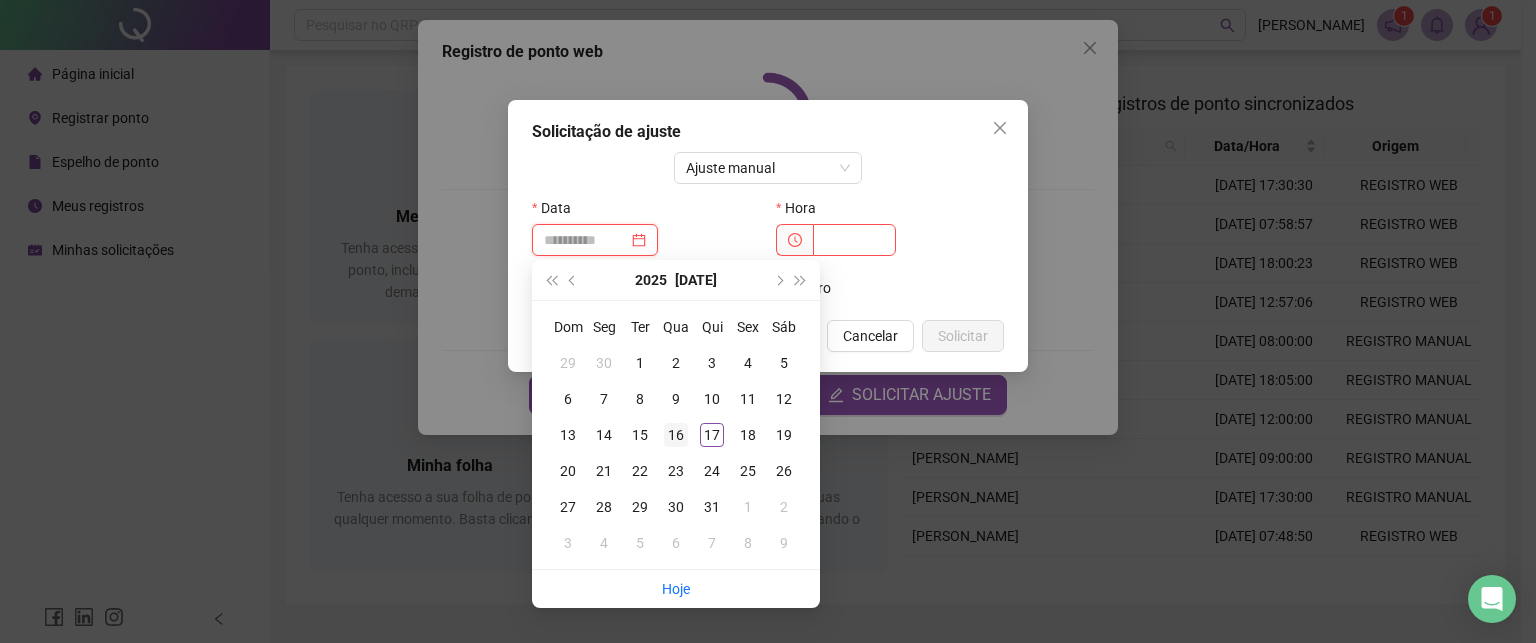 type on "**********" 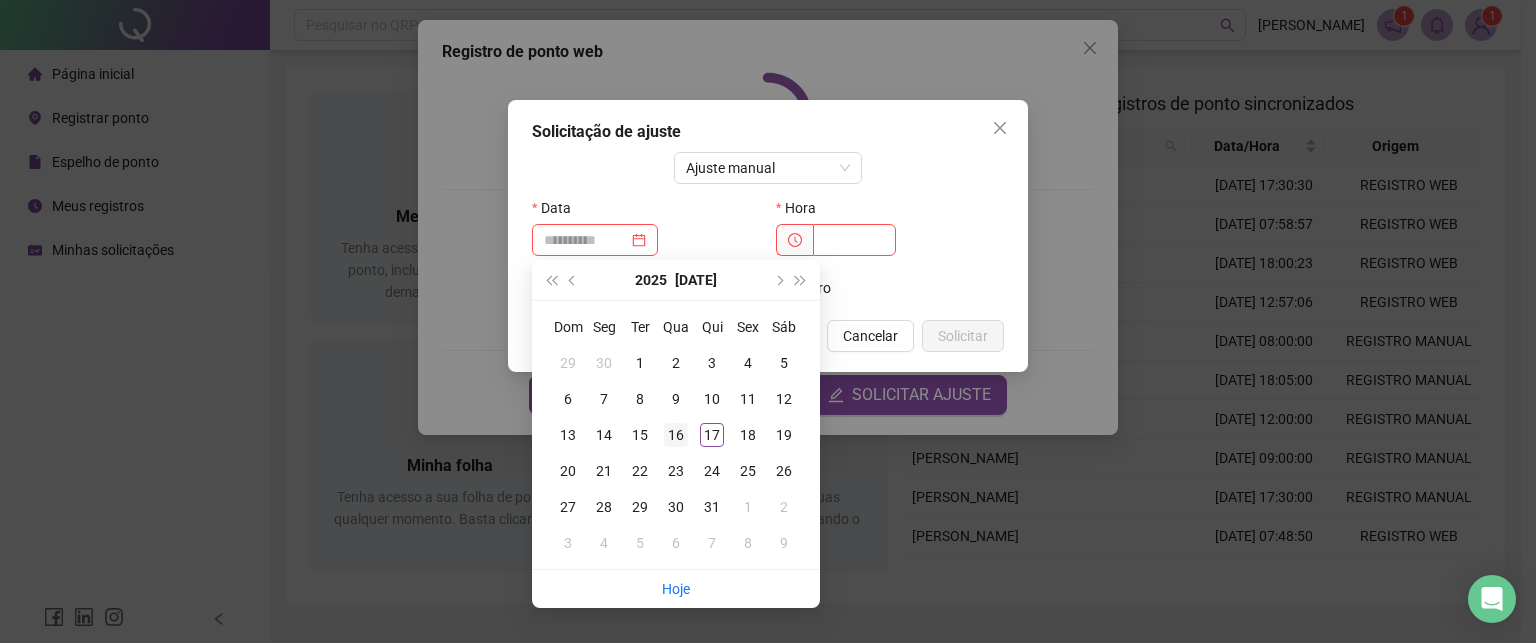 click on "16" at bounding box center (676, 435) 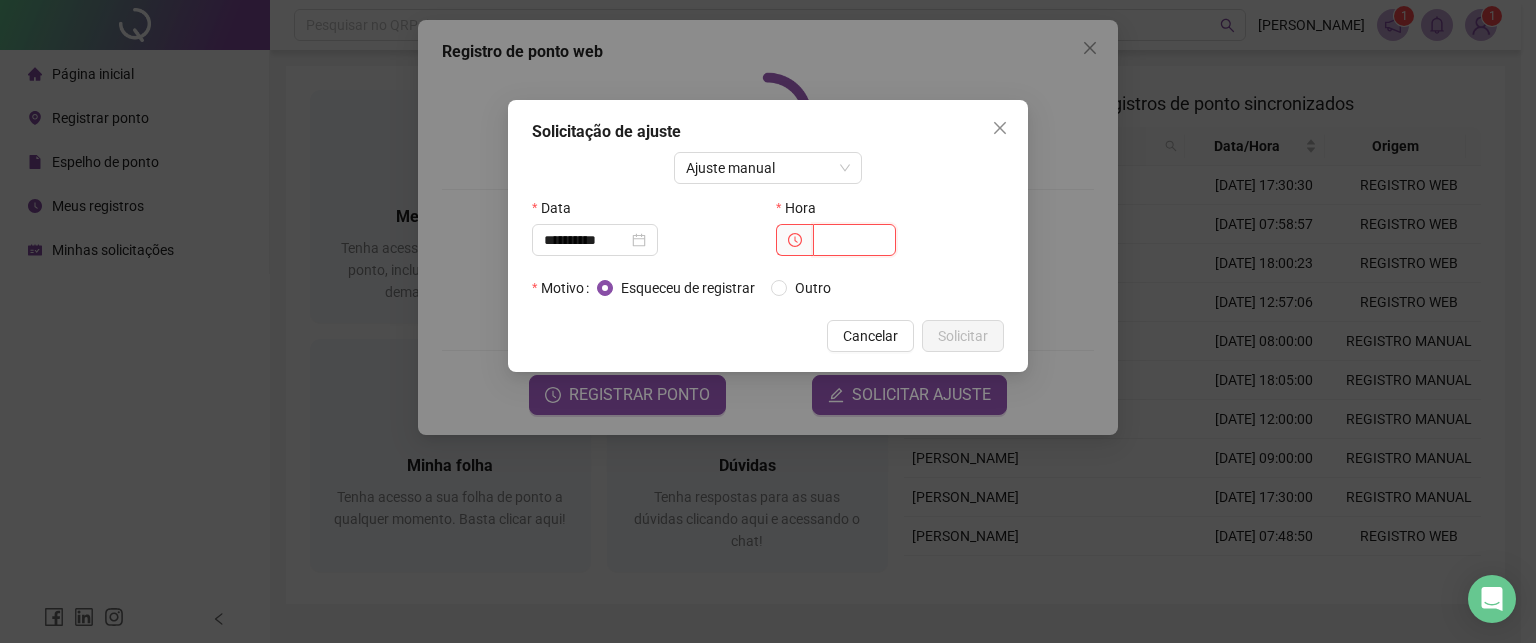 click at bounding box center (854, 240) 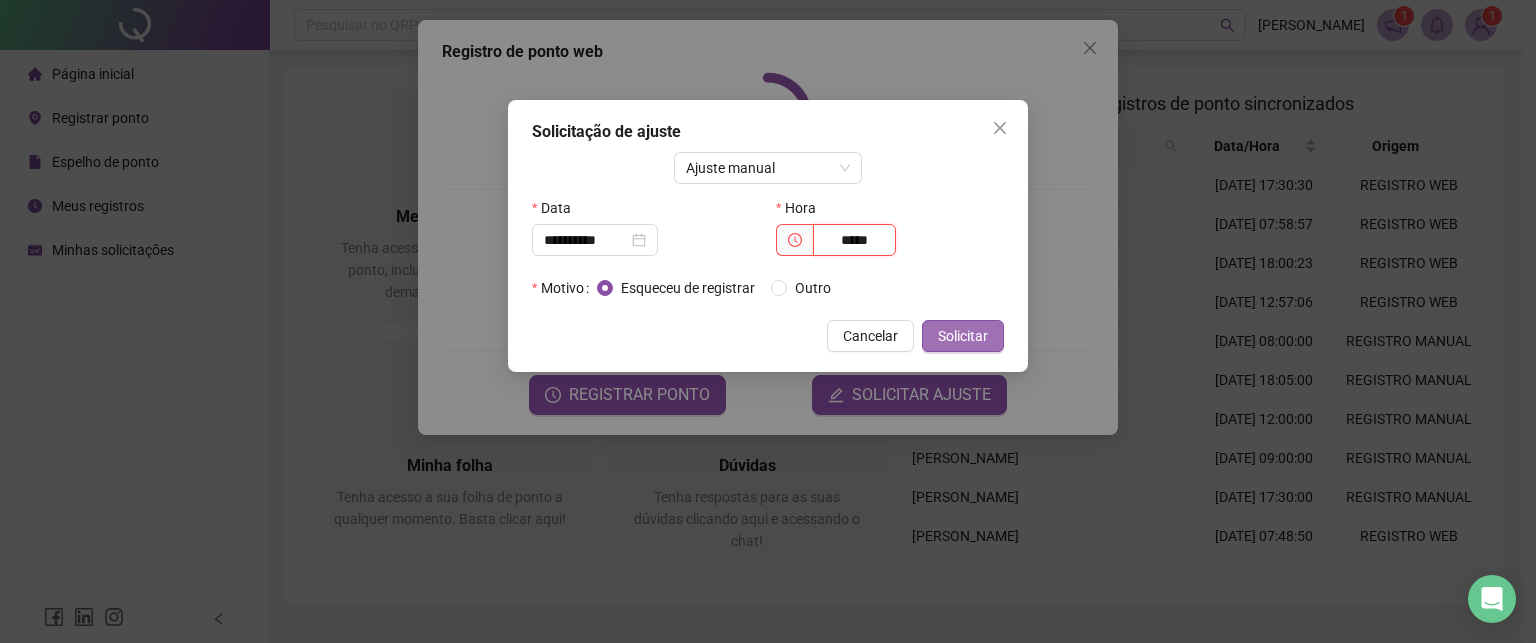 type on "*****" 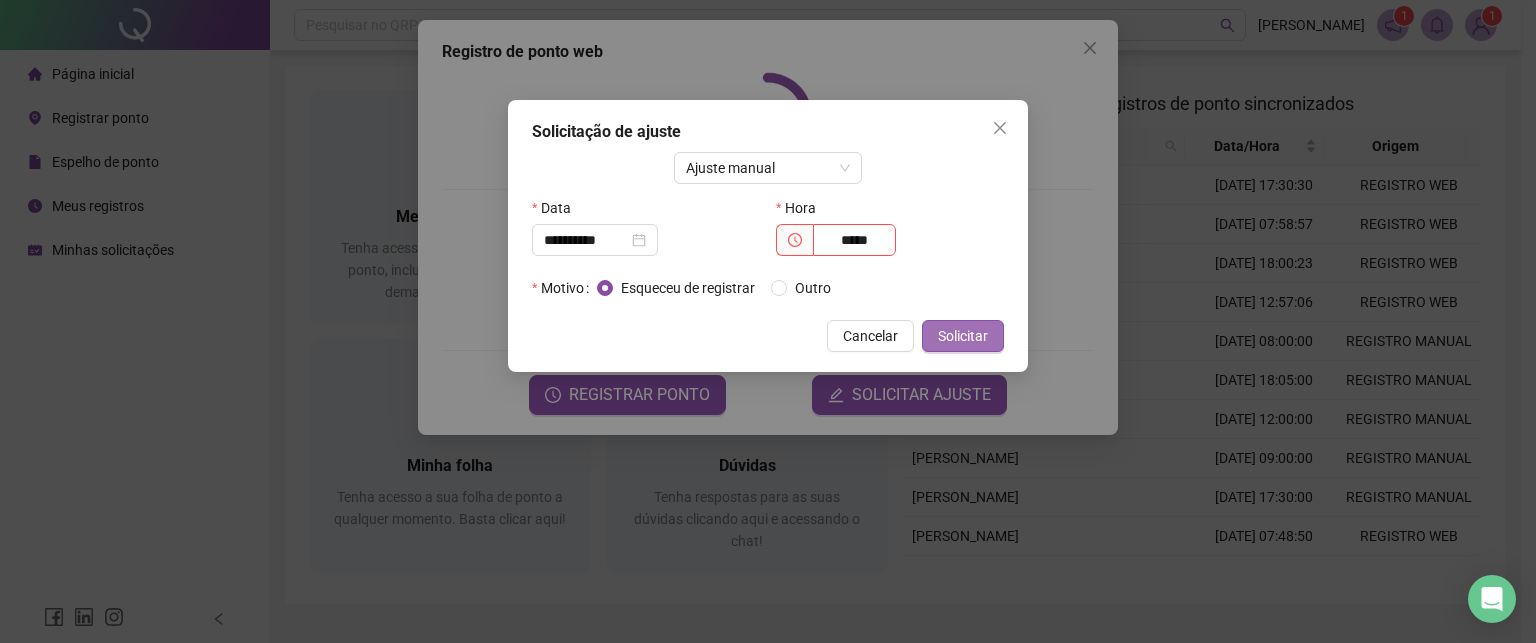 click on "Solicitar" at bounding box center [963, 336] 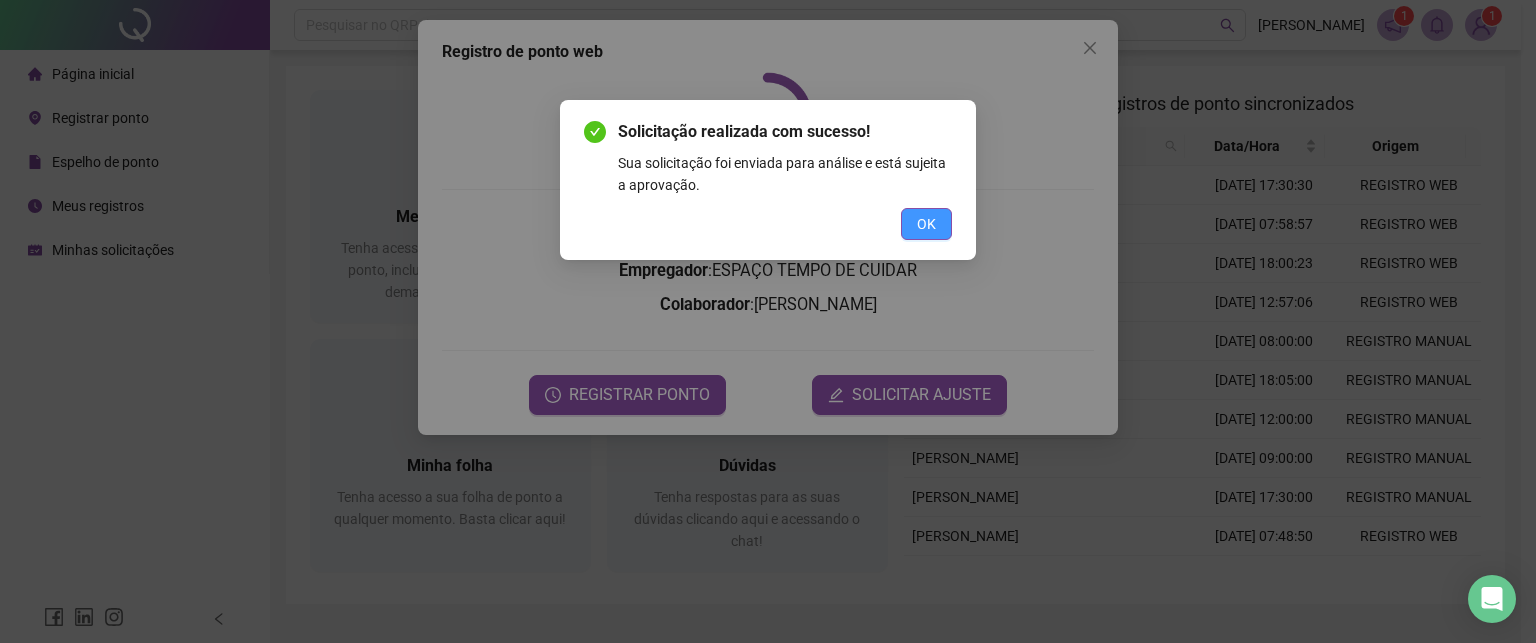 click on "OK" at bounding box center (926, 224) 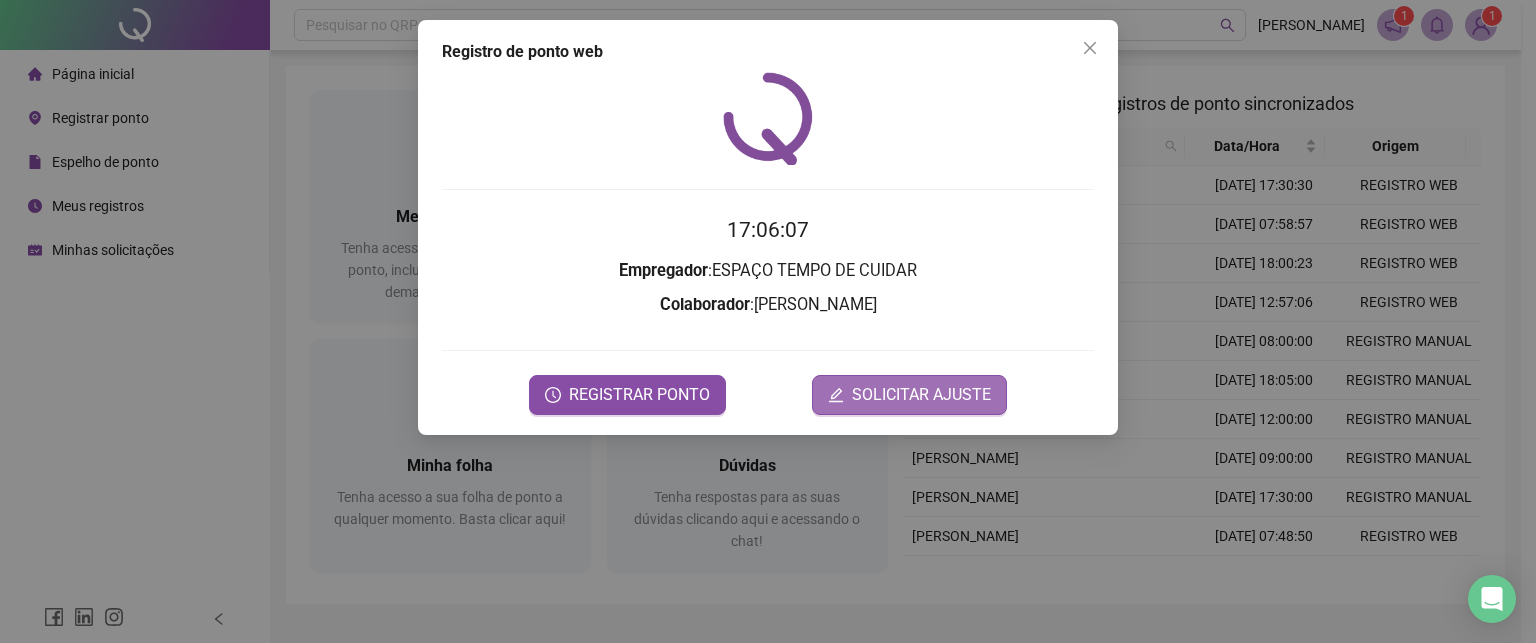 click on "SOLICITAR AJUSTE" at bounding box center [921, 395] 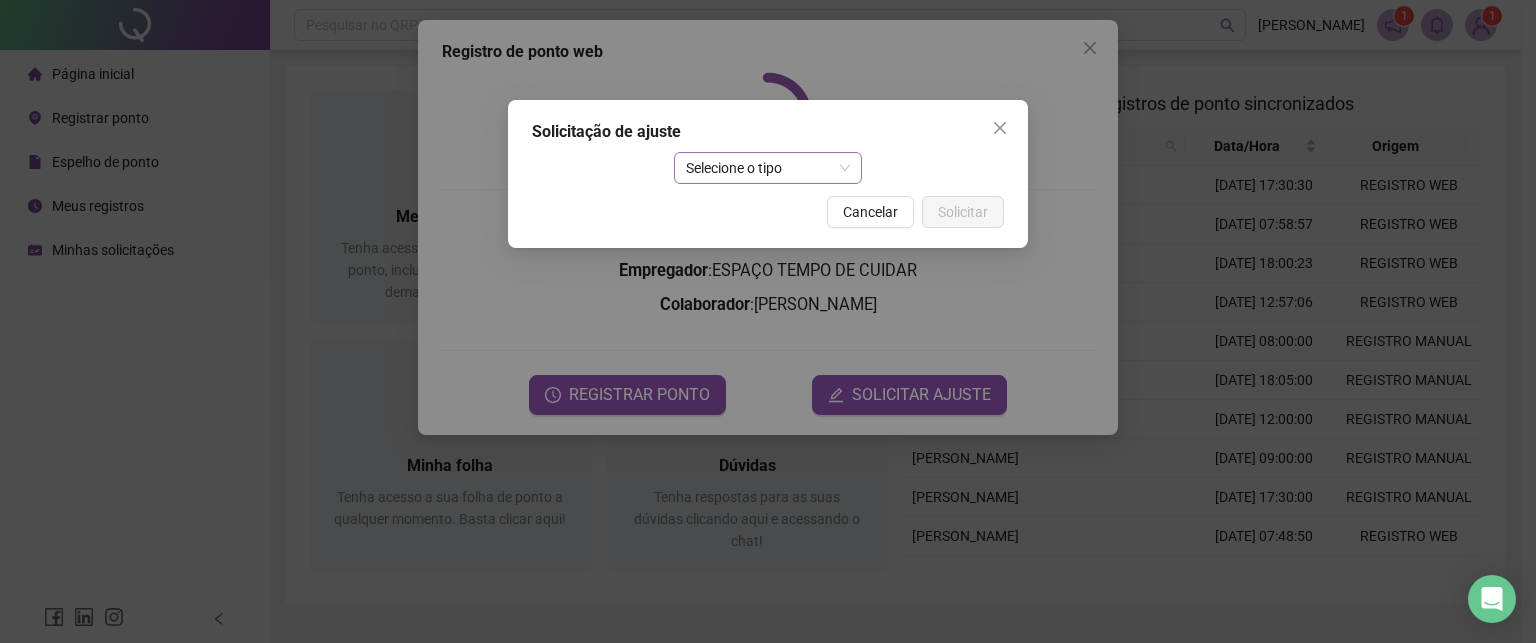 click on "Selecione o tipo" at bounding box center (768, 168) 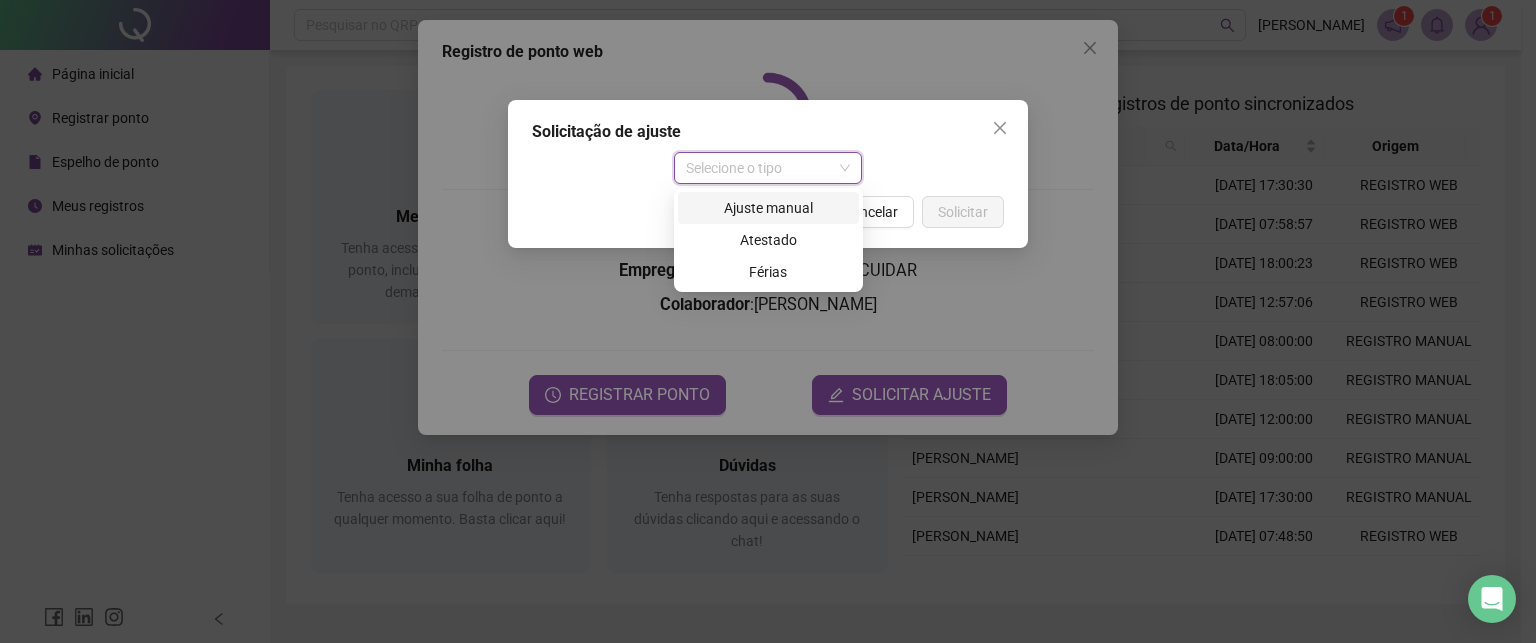 click on "Ajuste manual" at bounding box center (768, 208) 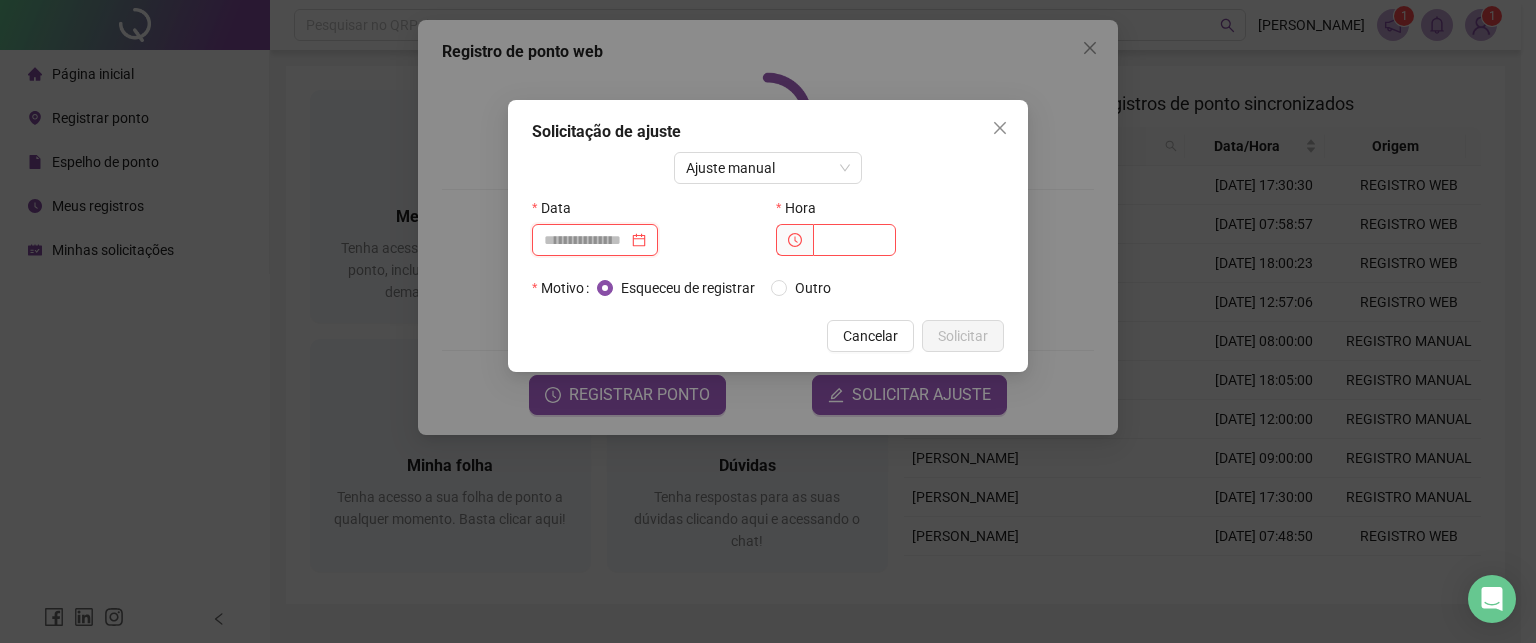 click at bounding box center [586, 240] 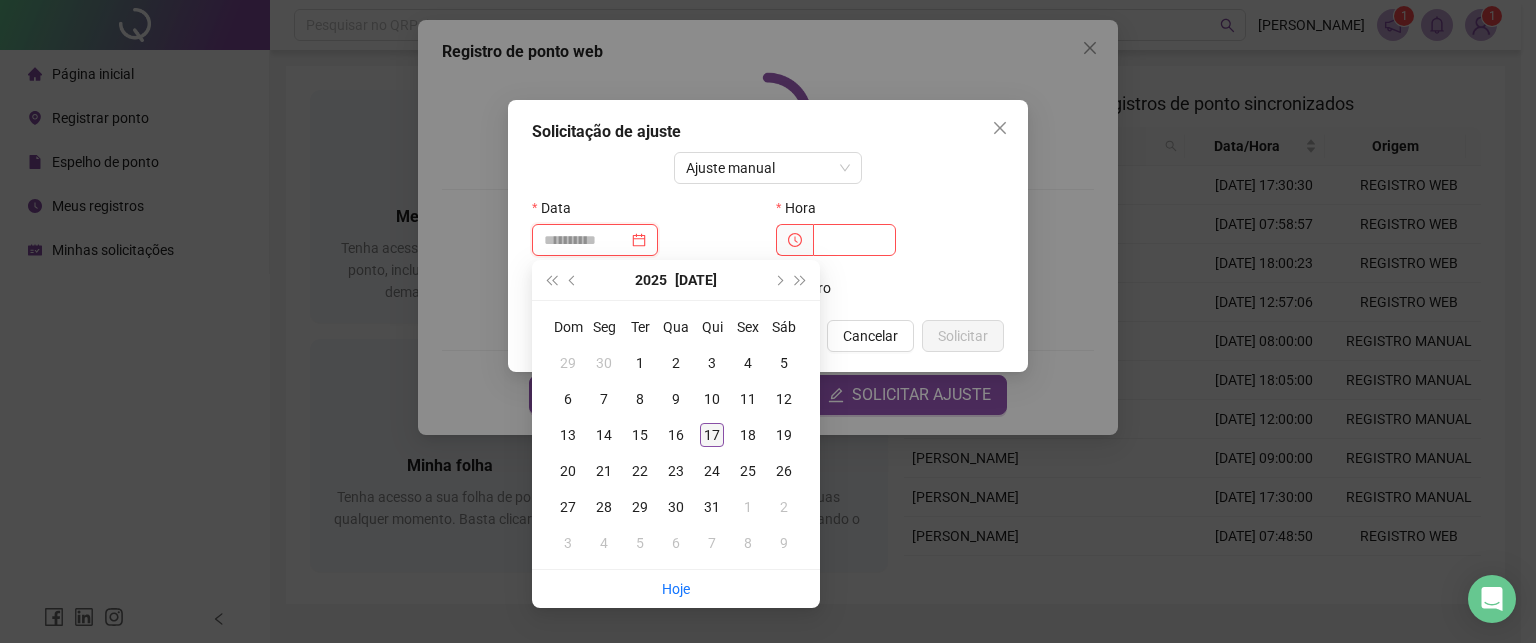 type on "**********" 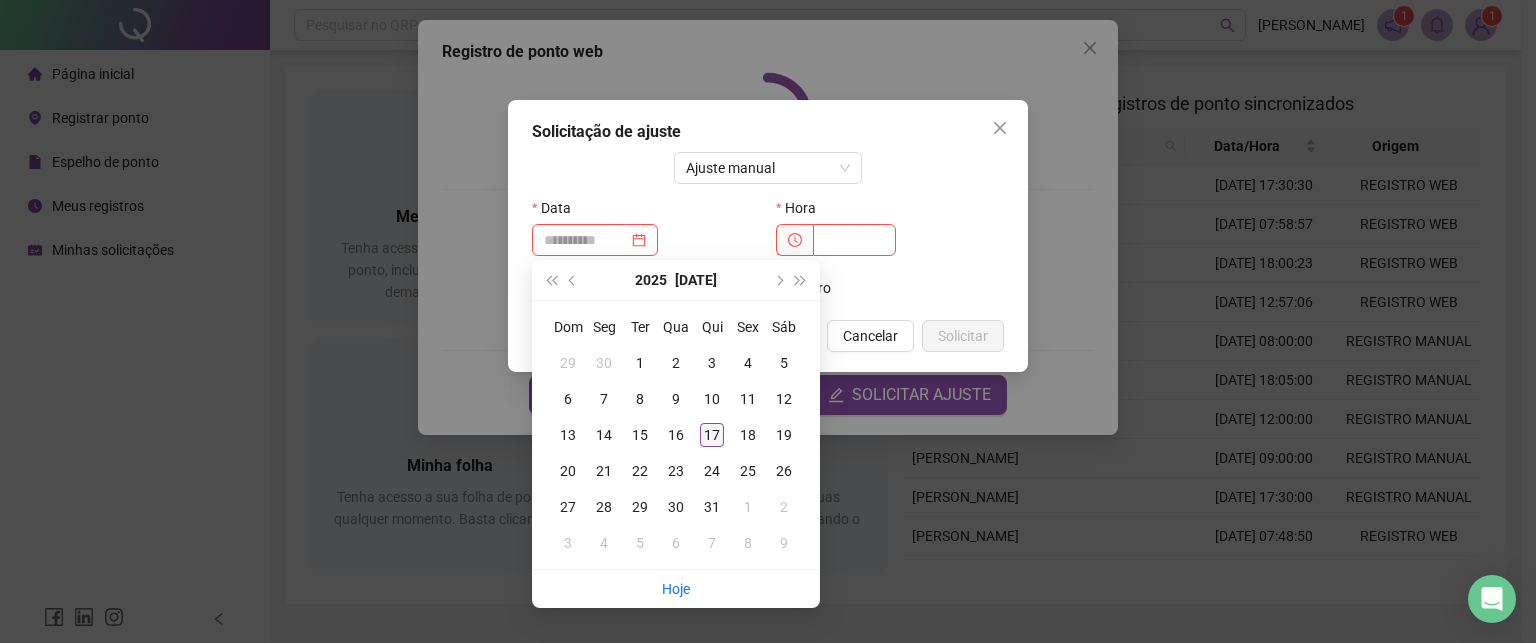 click on "17" at bounding box center (712, 435) 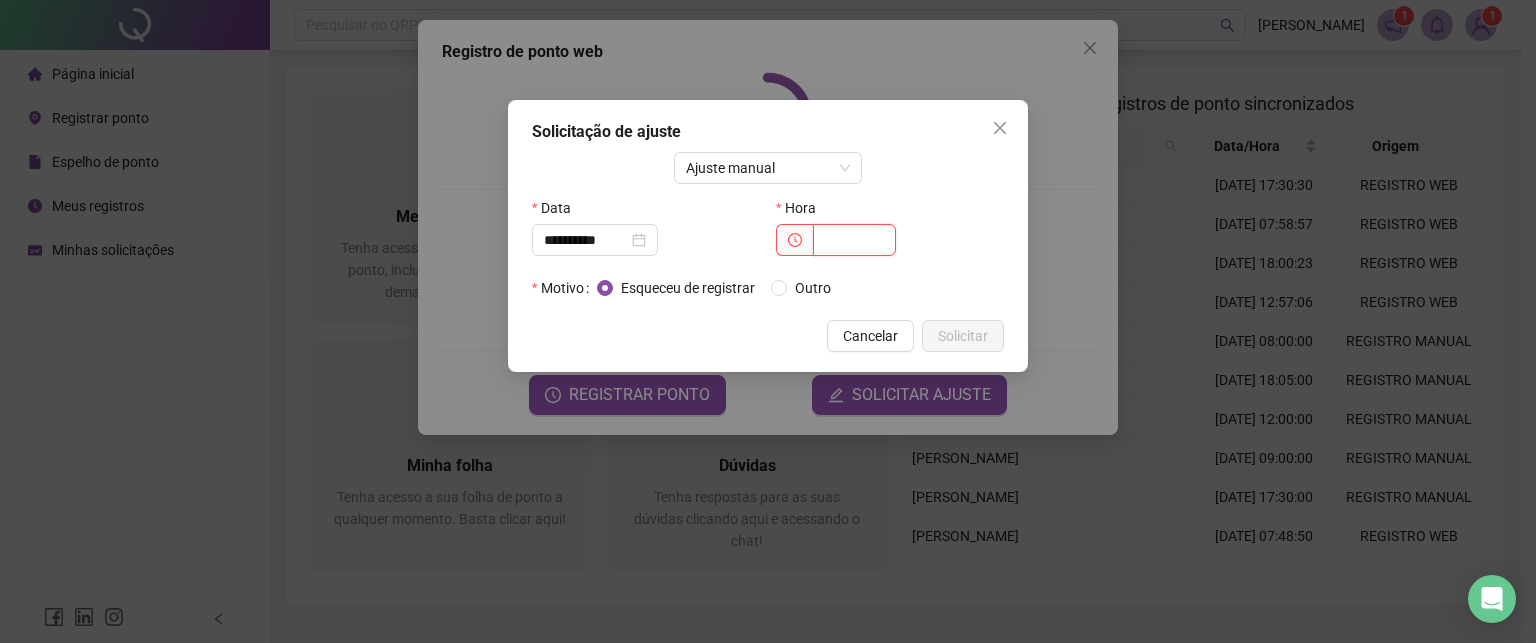 click at bounding box center [854, 240] 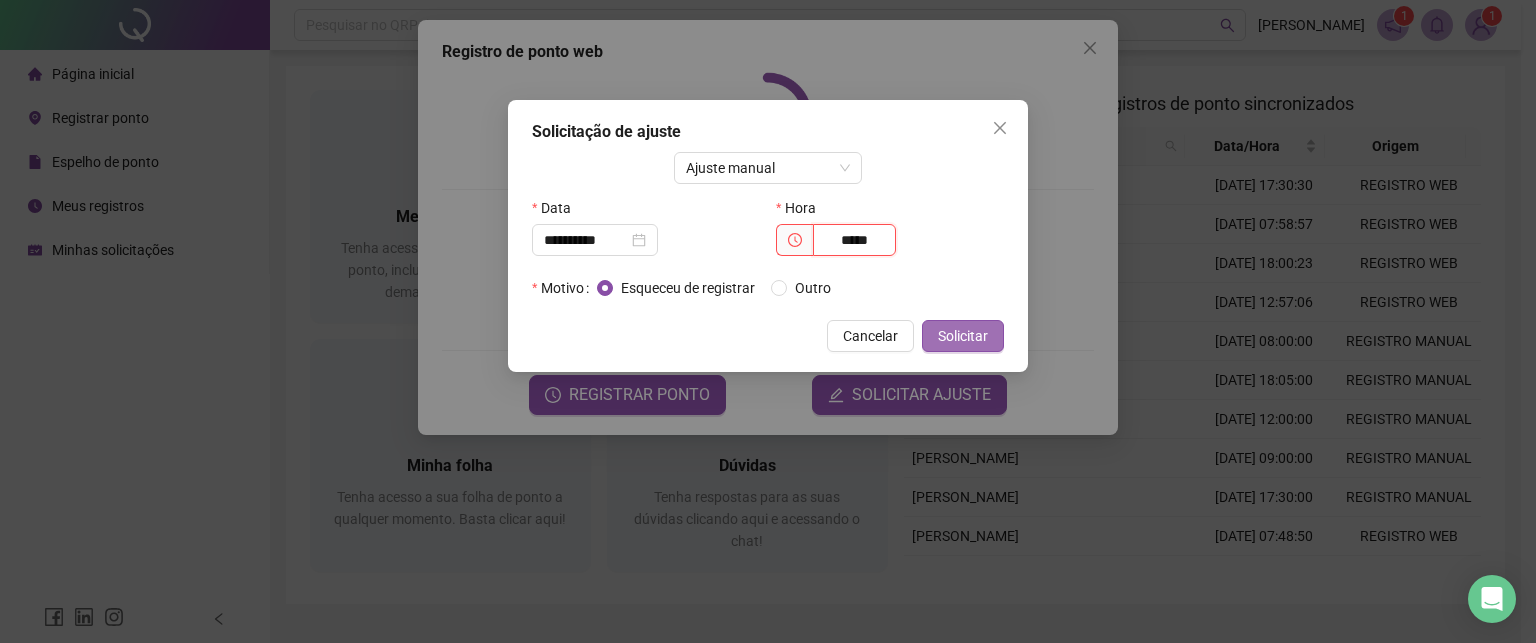 type on "*****" 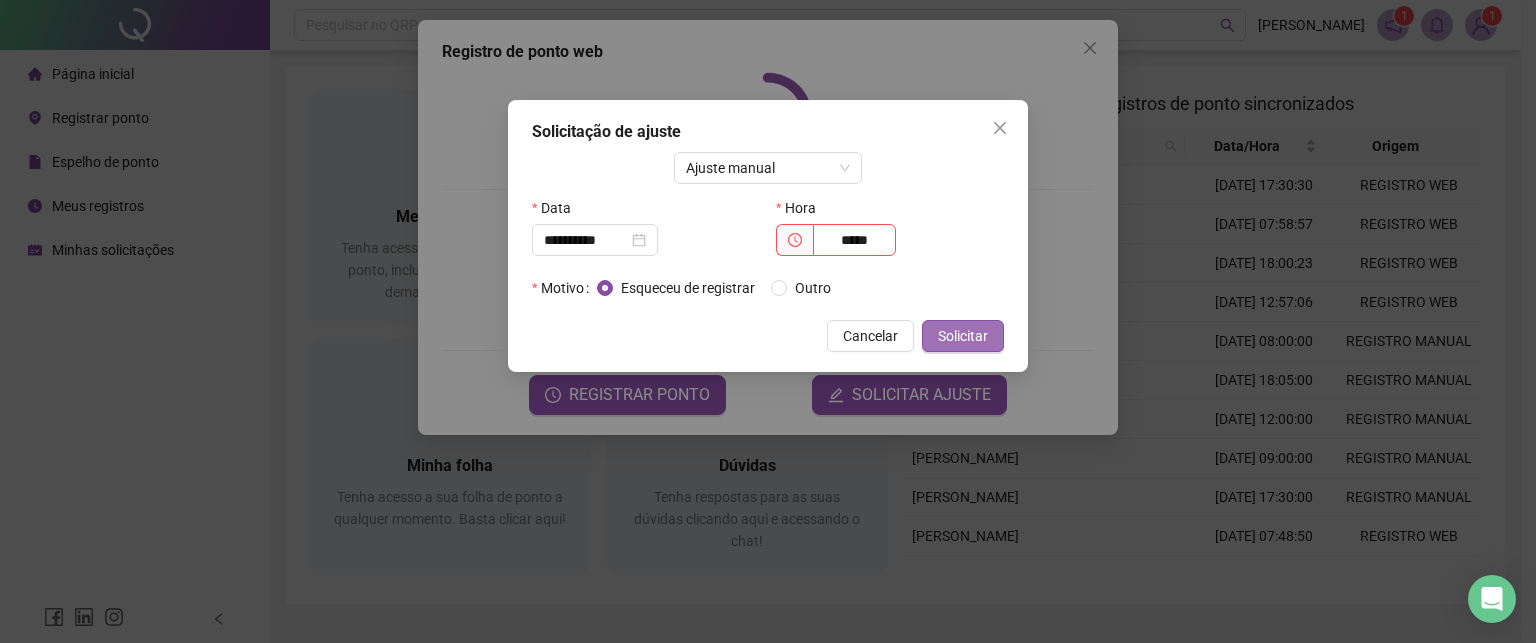 click on "Solicitar" at bounding box center (963, 336) 